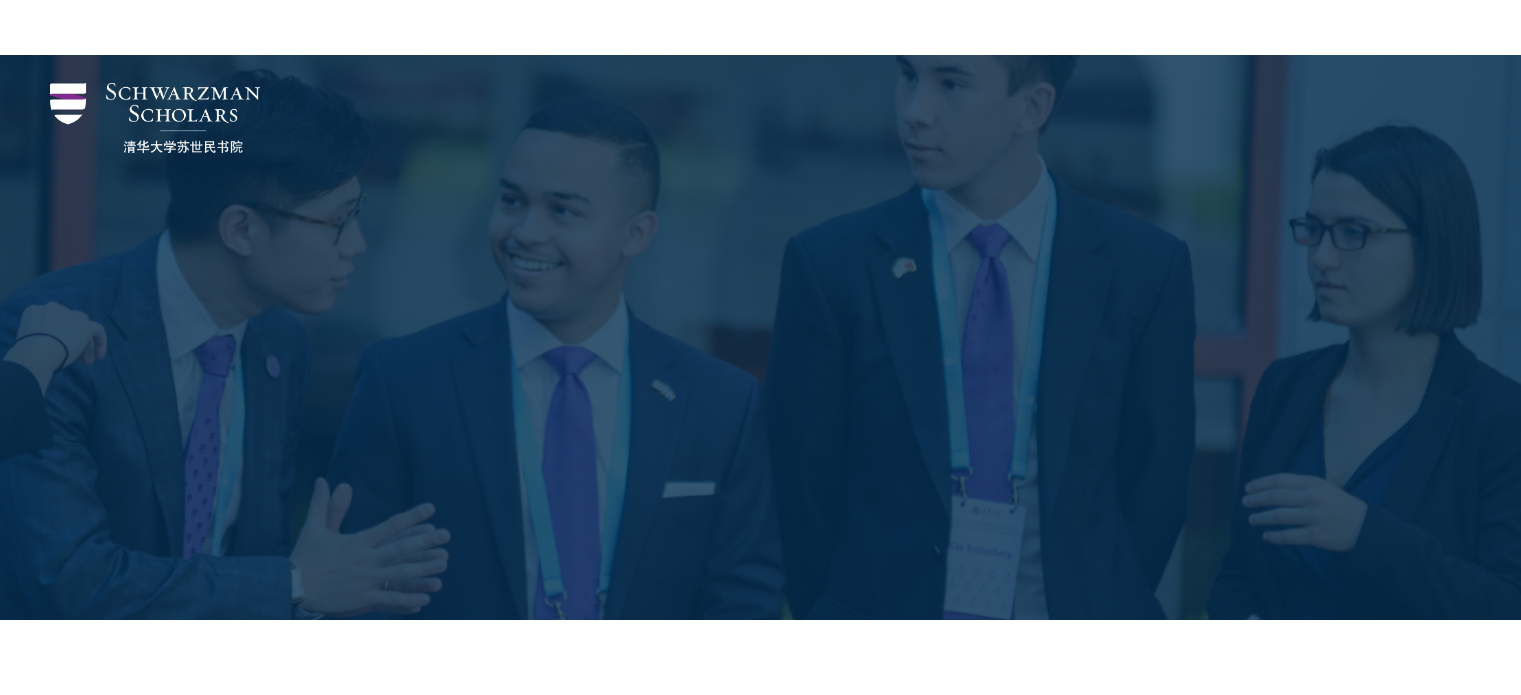 scroll, scrollTop: 1751, scrollLeft: 0, axis: vertical 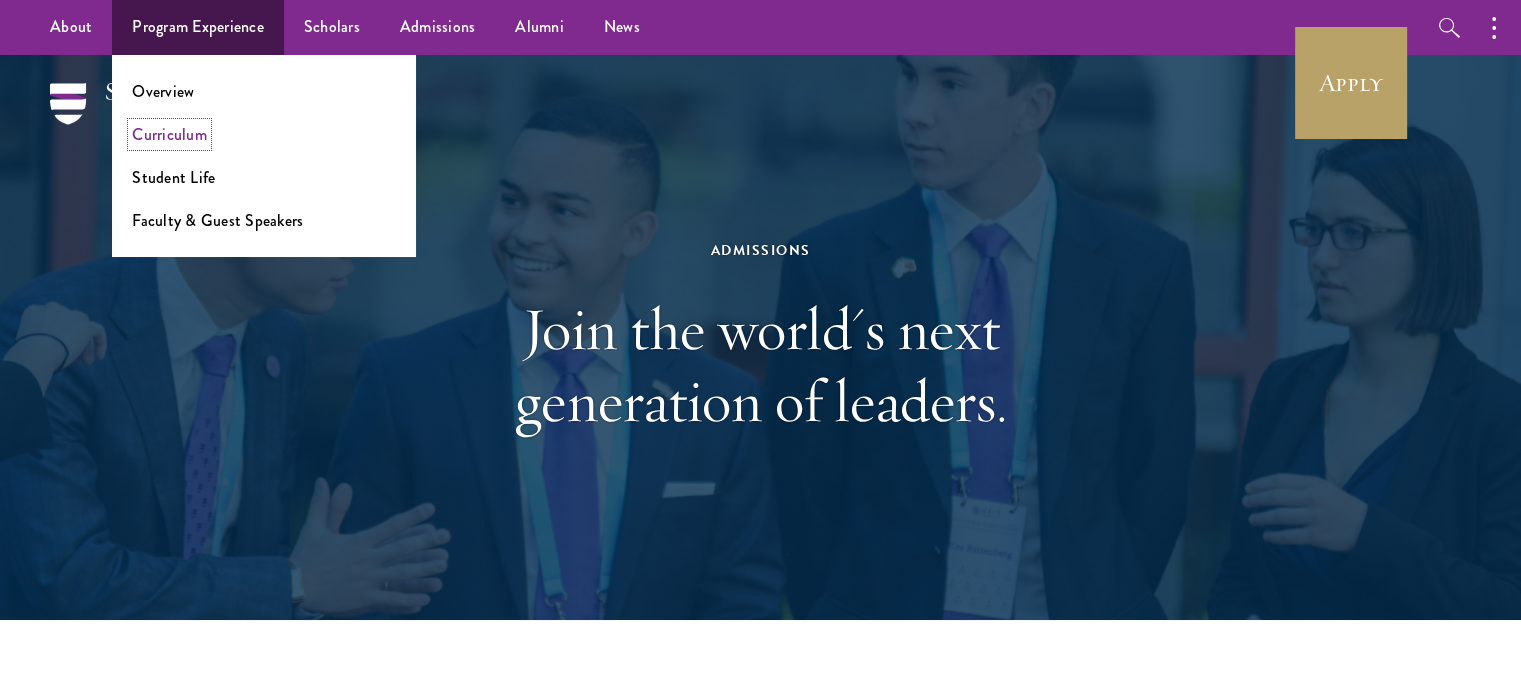 click on "Curriculum" at bounding box center [169, 134] 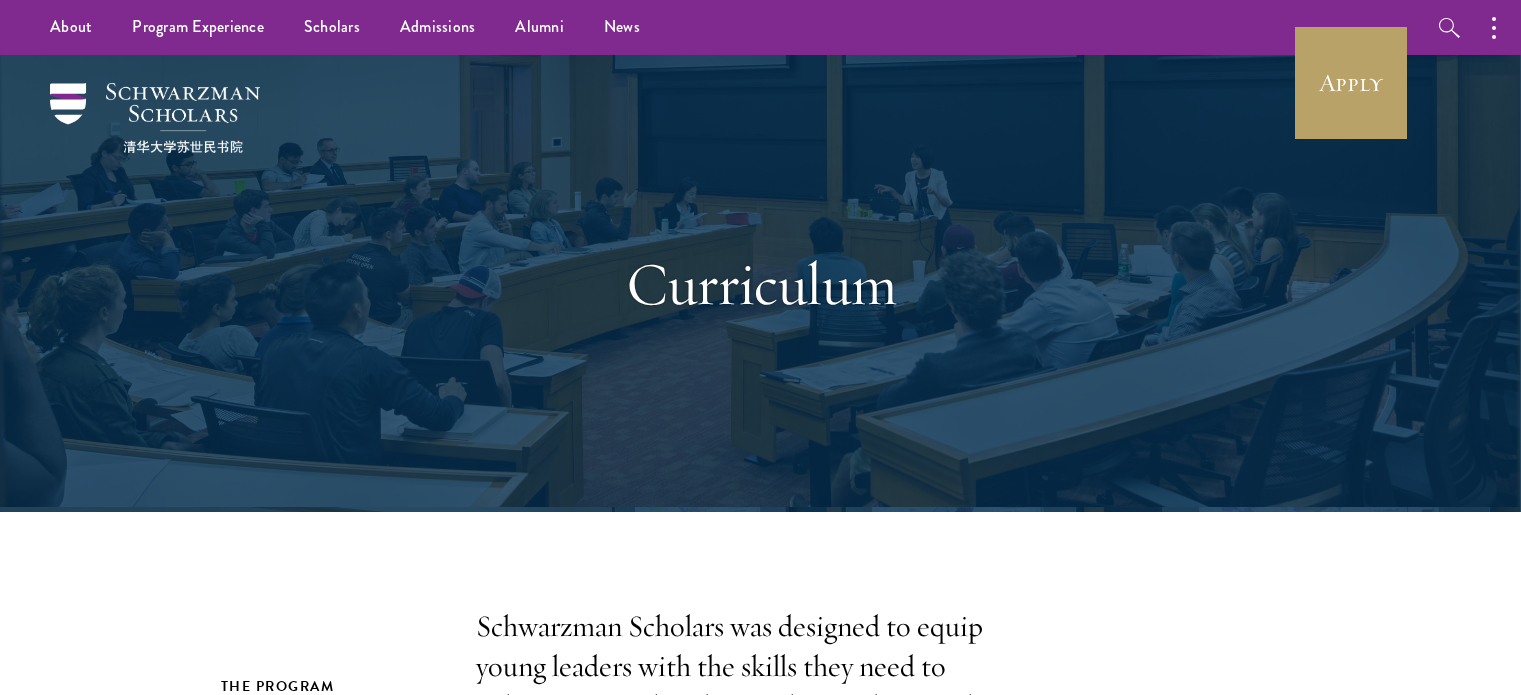 scroll, scrollTop: 15, scrollLeft: 0, axis: vertical 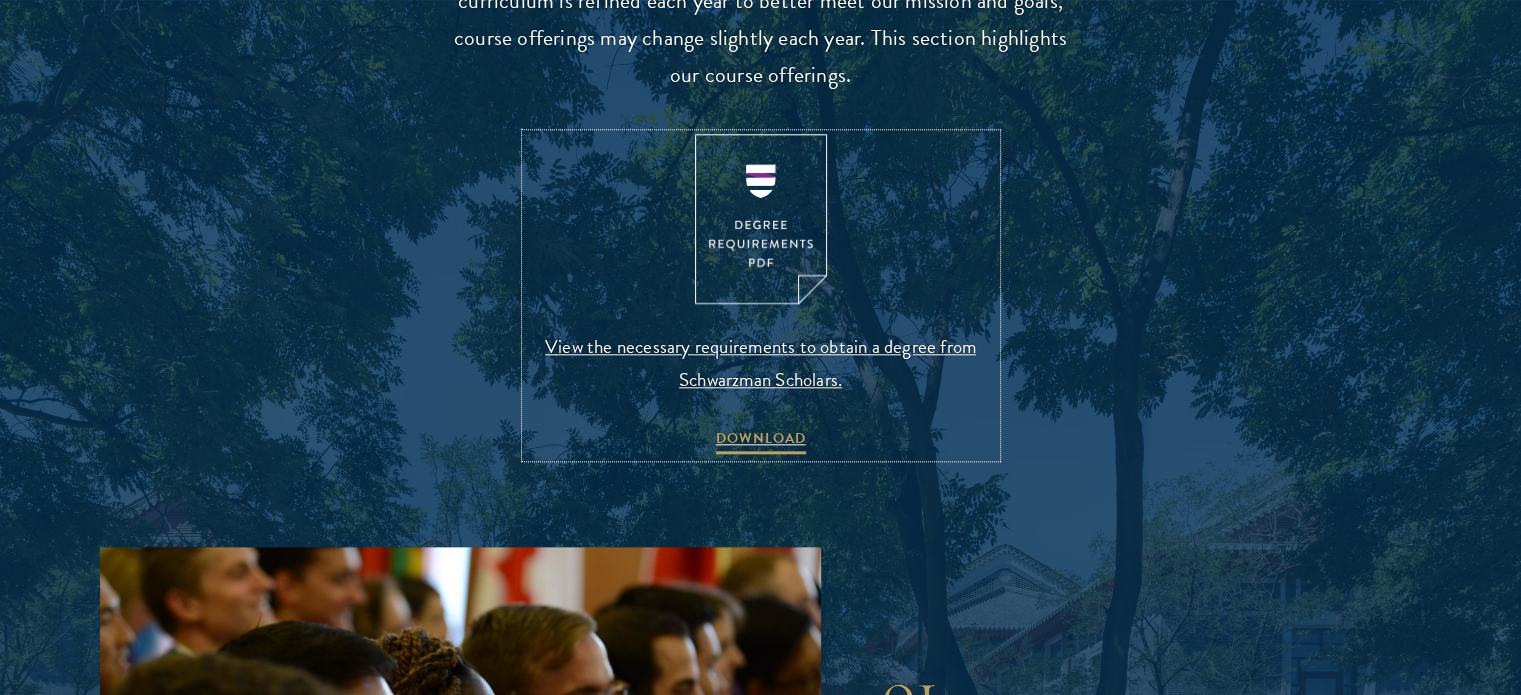 click at bounding box center (761, 219) 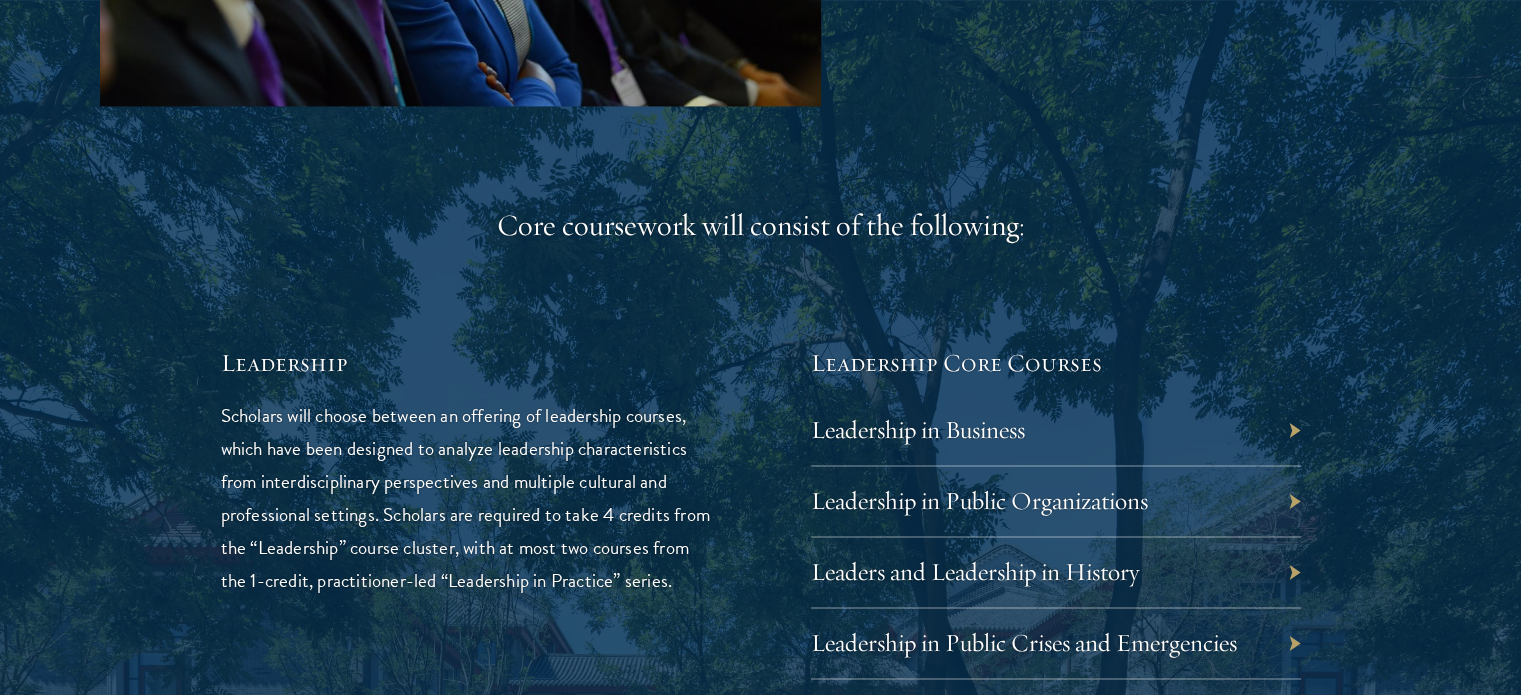 scroll, scrollTop: 3400, scrollLeft: 0, axis: vertical 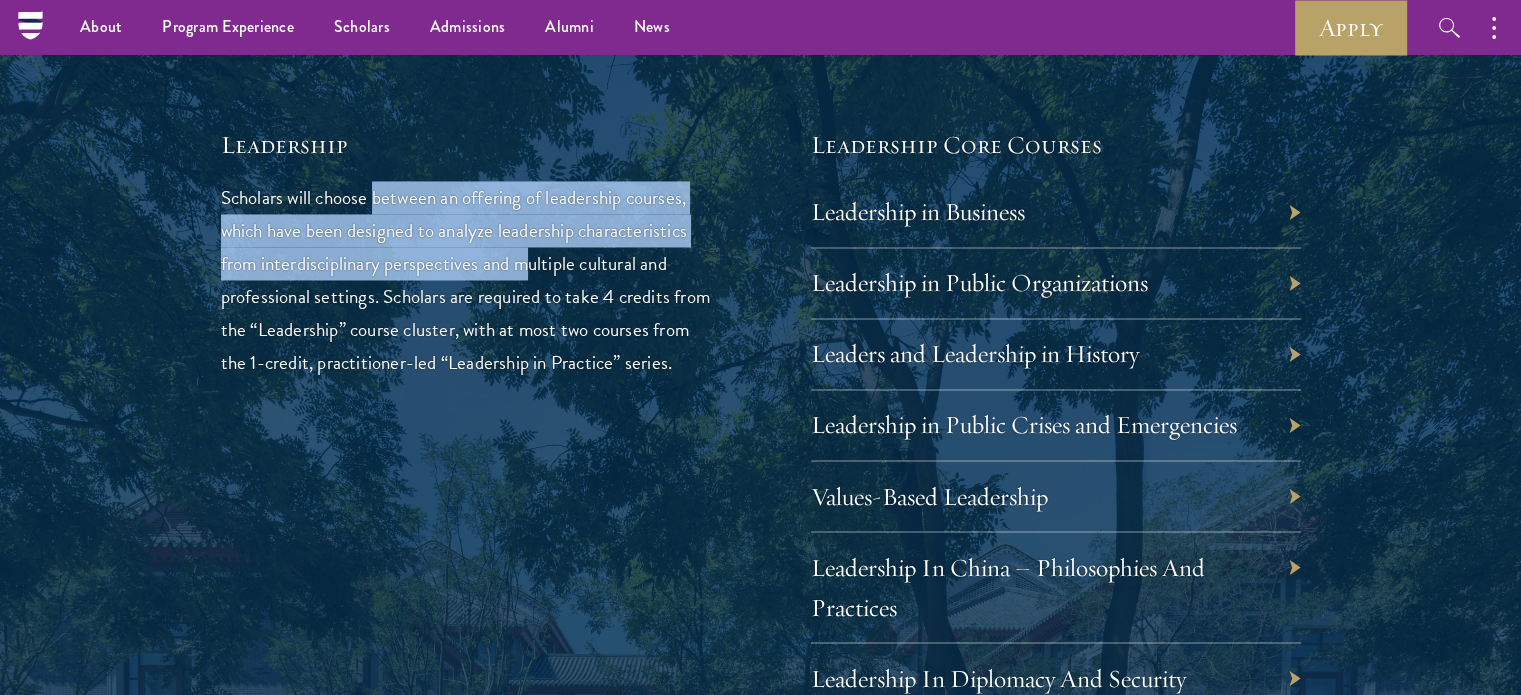 drag, startPoint x: 378, startPoint y: 203, endPoint x: 535, endPoint y: 265, distance: 168.79869 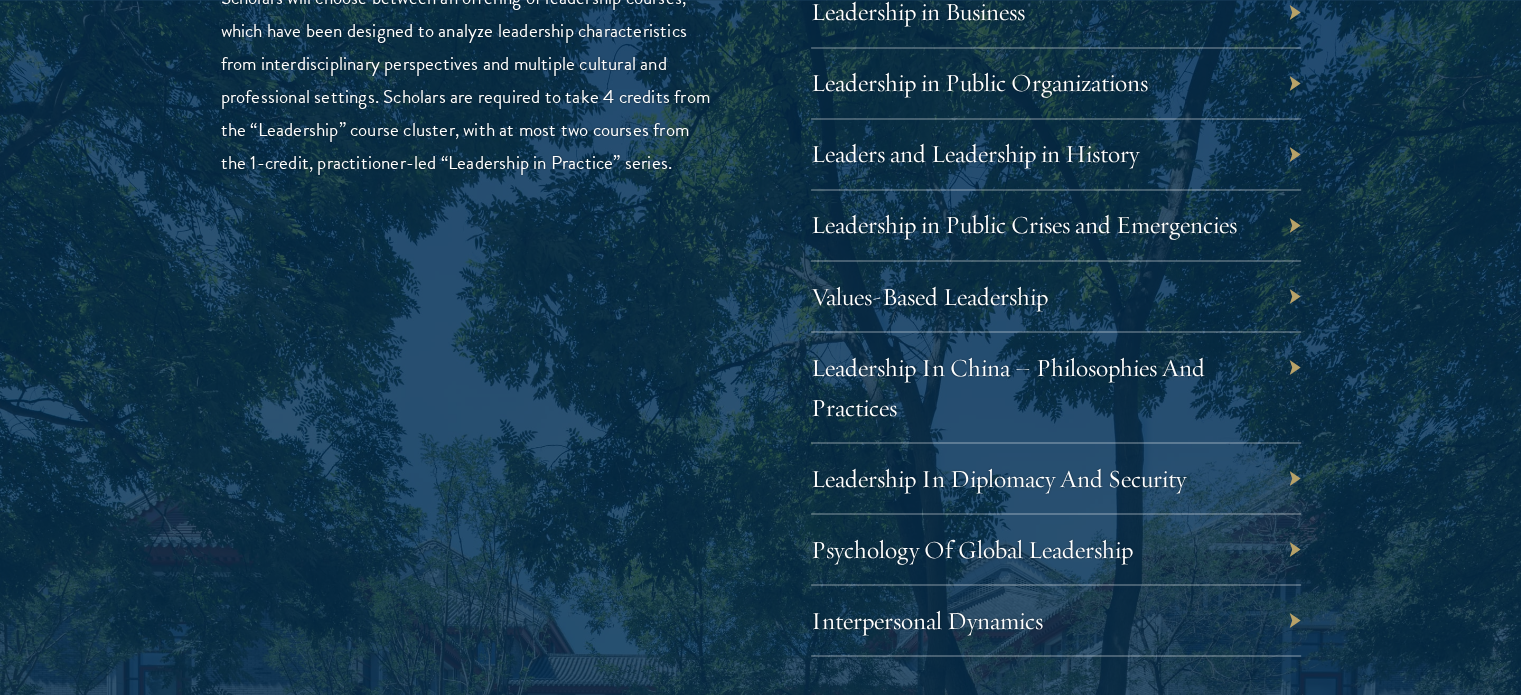 scroll, scrollTop: 3600, scrollLeft: 0, axis: vertical 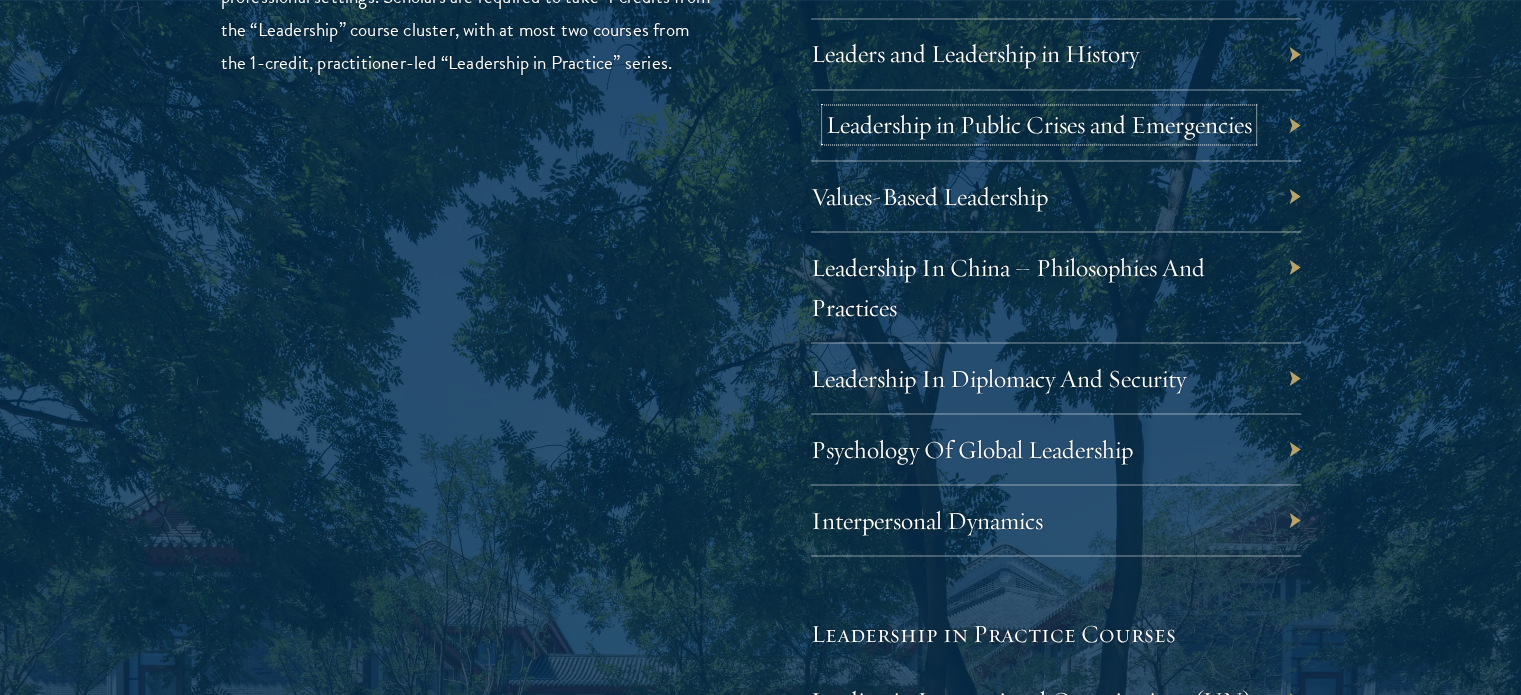 click on "Leadership in Public Crises and Emergencies" at bounding box center [1039, 124] 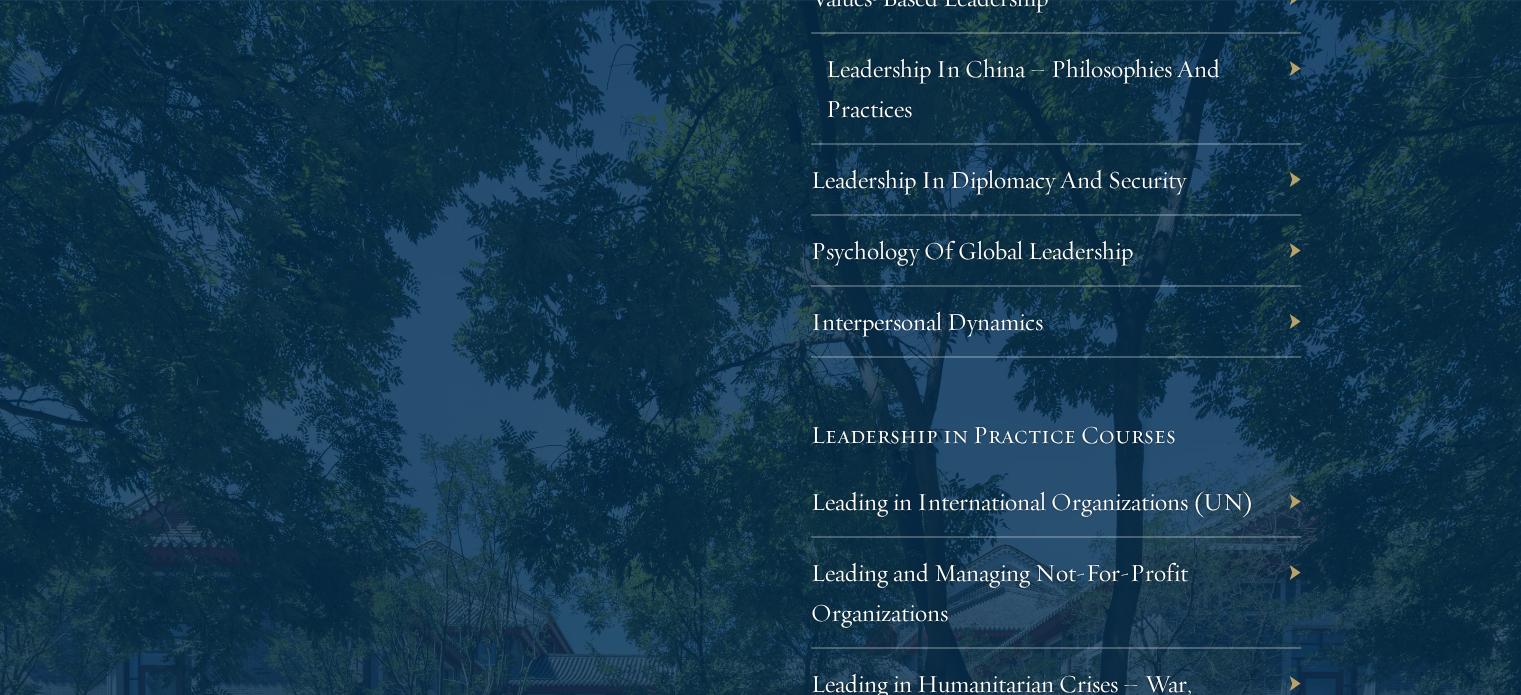 scroll, scrollTop: 3800, scrollLeft: 0, axis: vertical 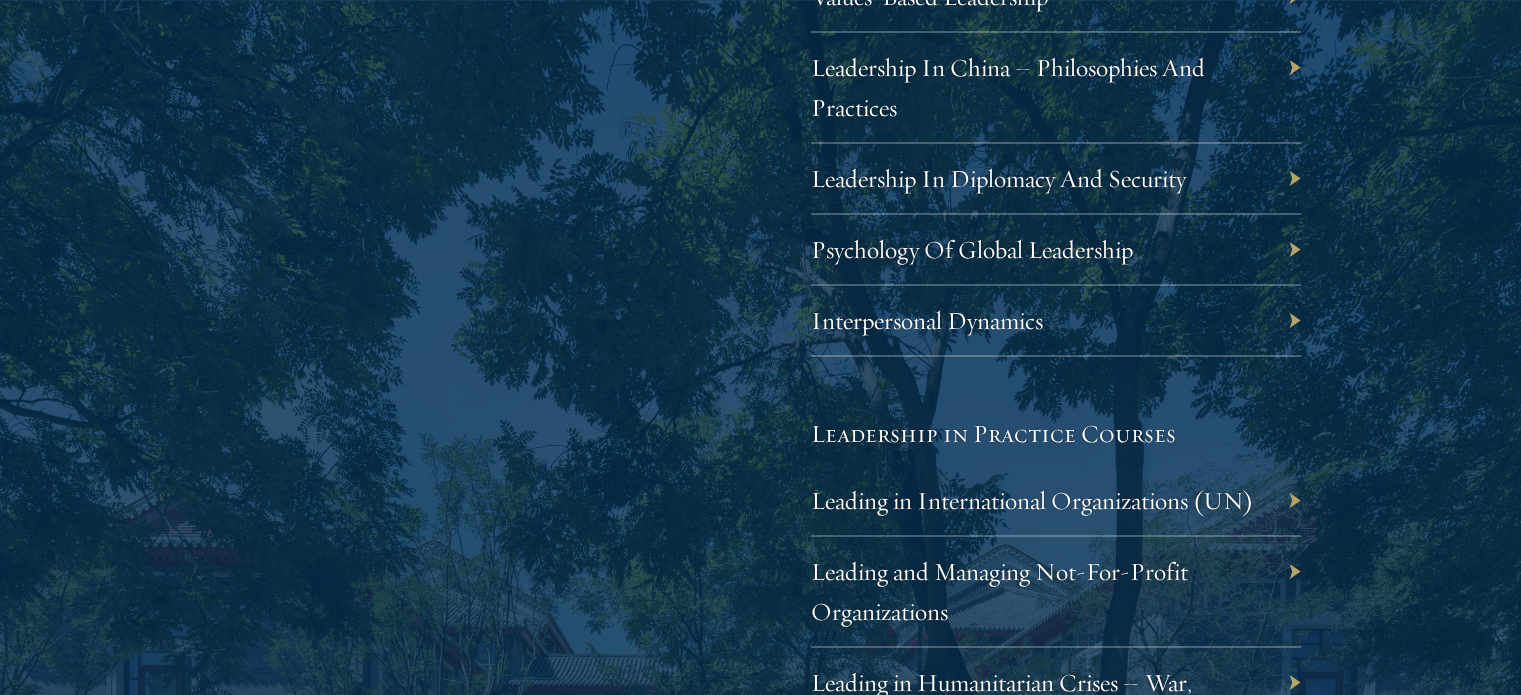 click on "Leadership In China – Philosophies And Practices" at bounding box center [1056, 87] 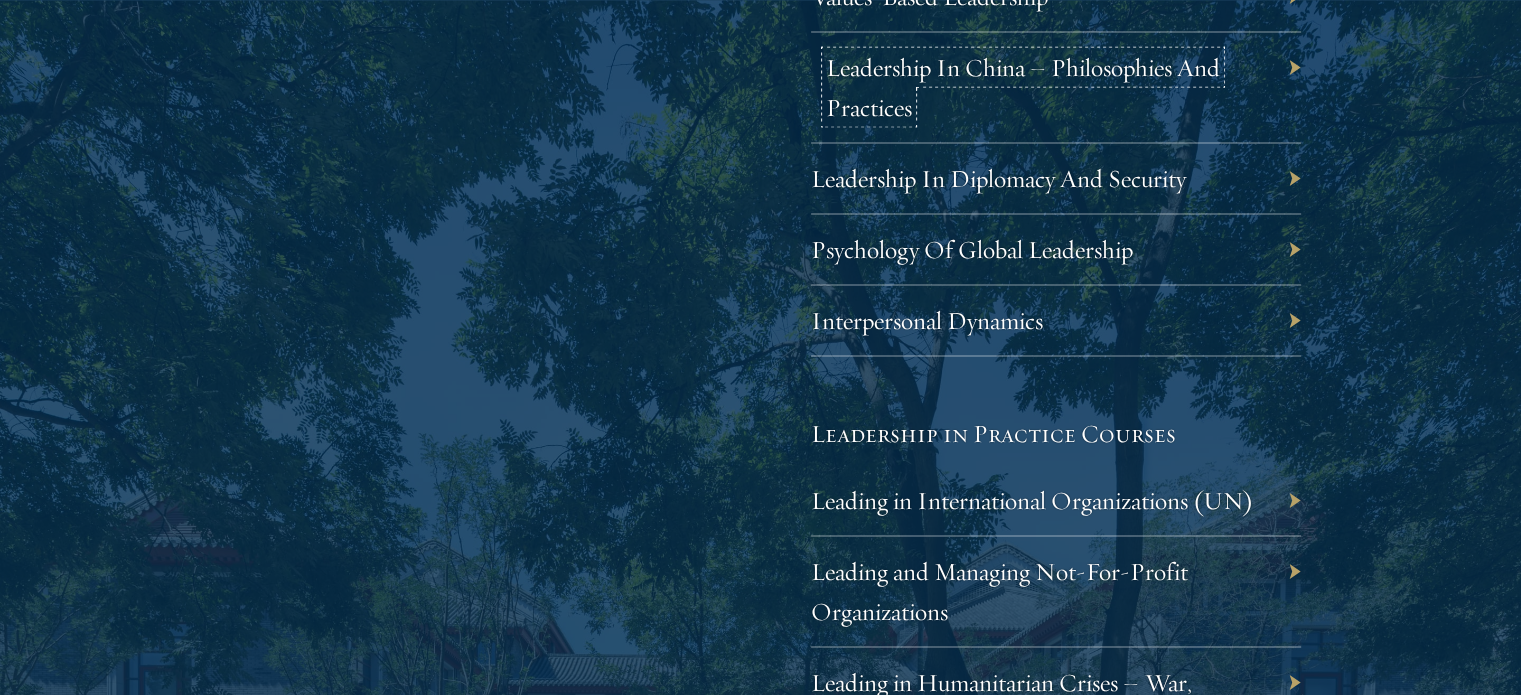 click on "Leadership In China – Philosophies And Practices" at bounding box center [1023, 86] 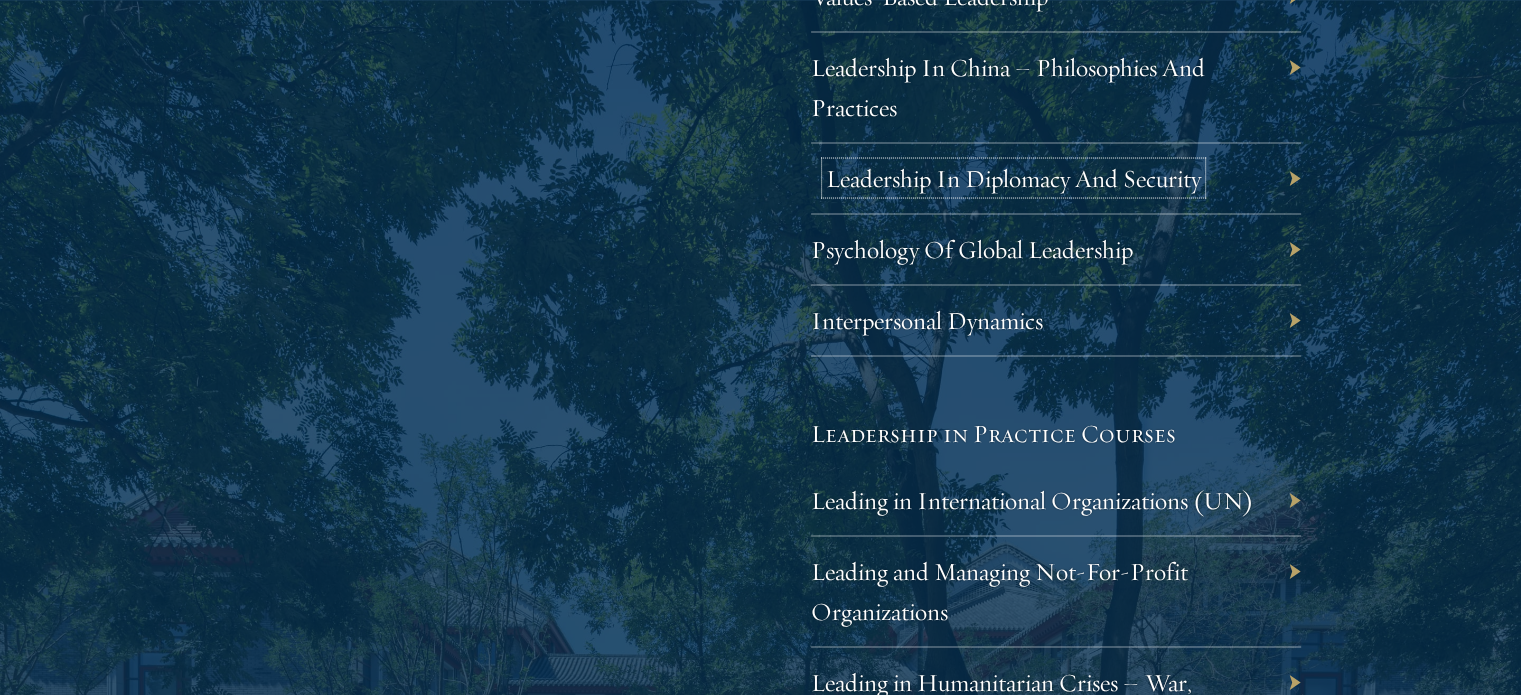 click on "Leadership In Diplomacy And Security" at bounding box center (1013, 177) 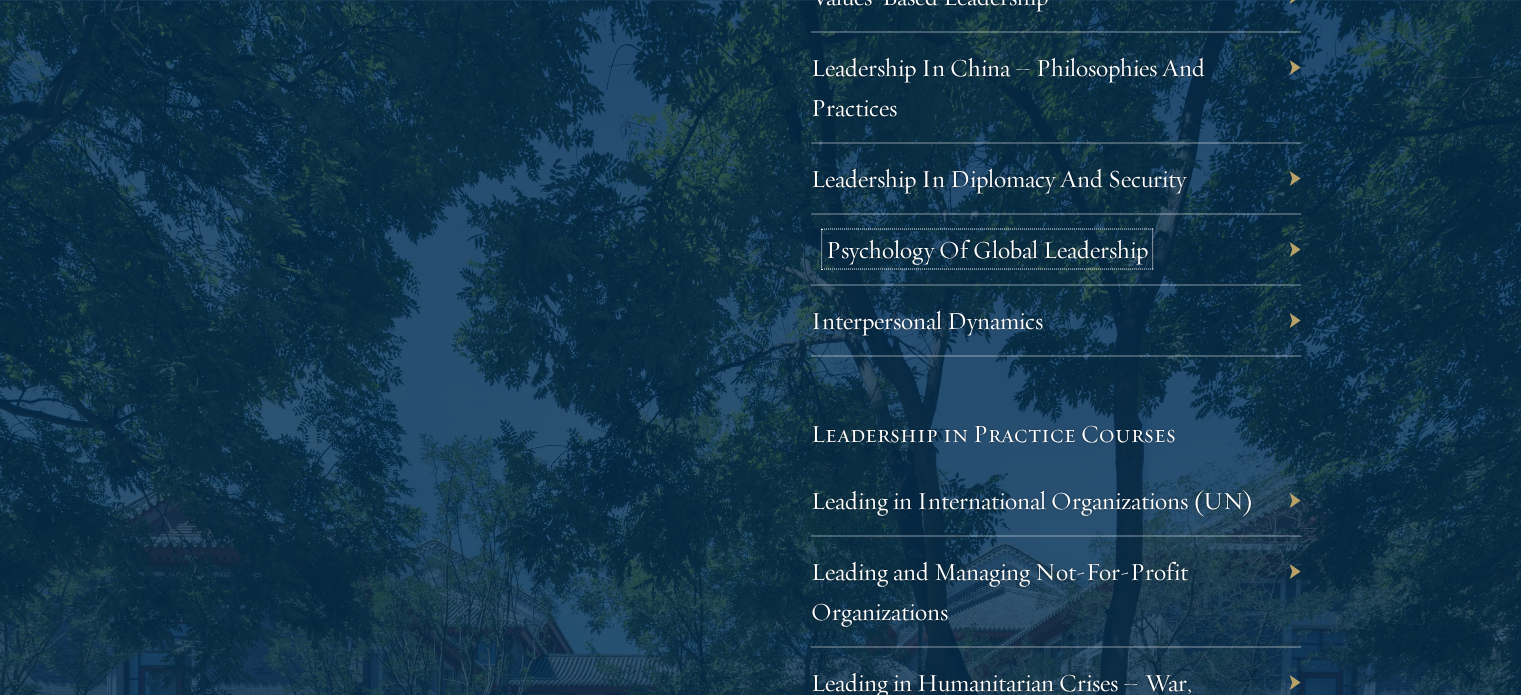 click on "Psychology Of Global Leadership" at bounding box center [987, 248] 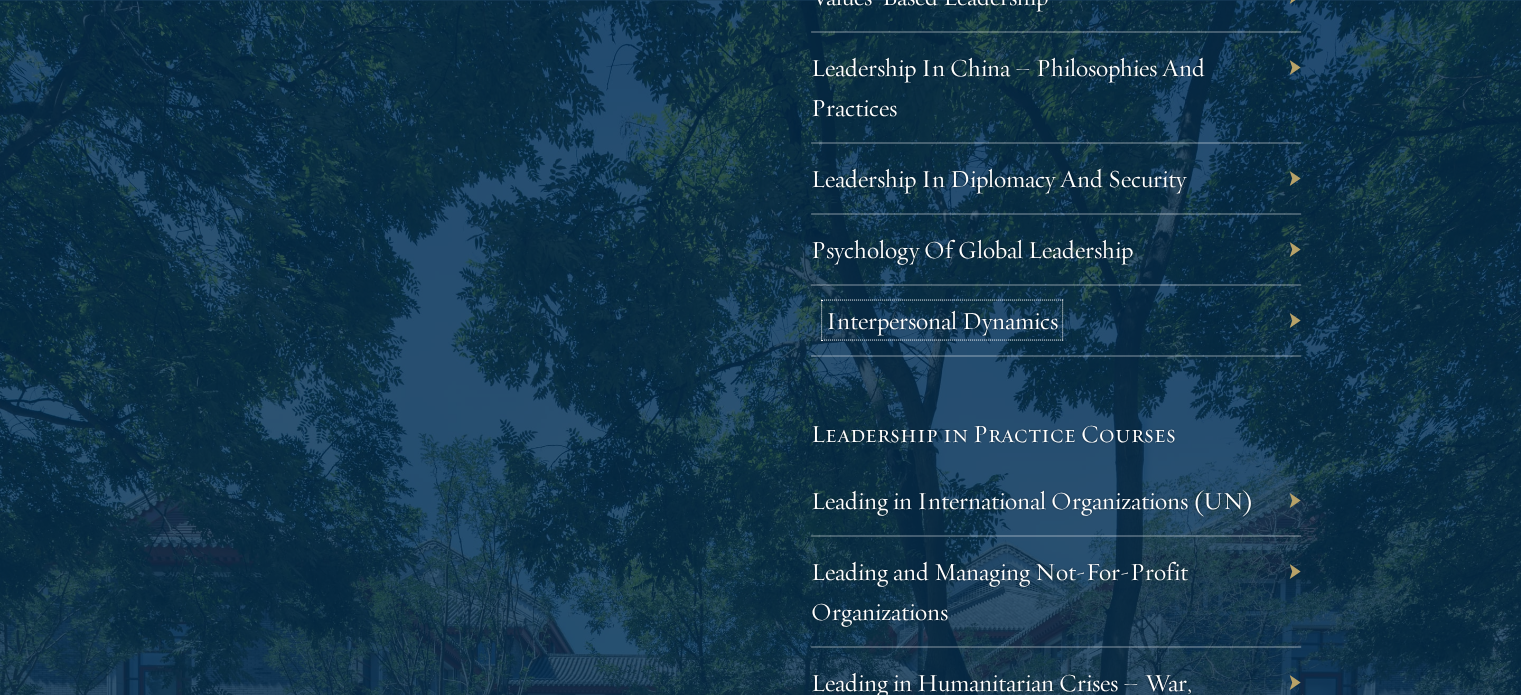 click on "Interpersonal Dynamics" at bounding box center (942, 319) 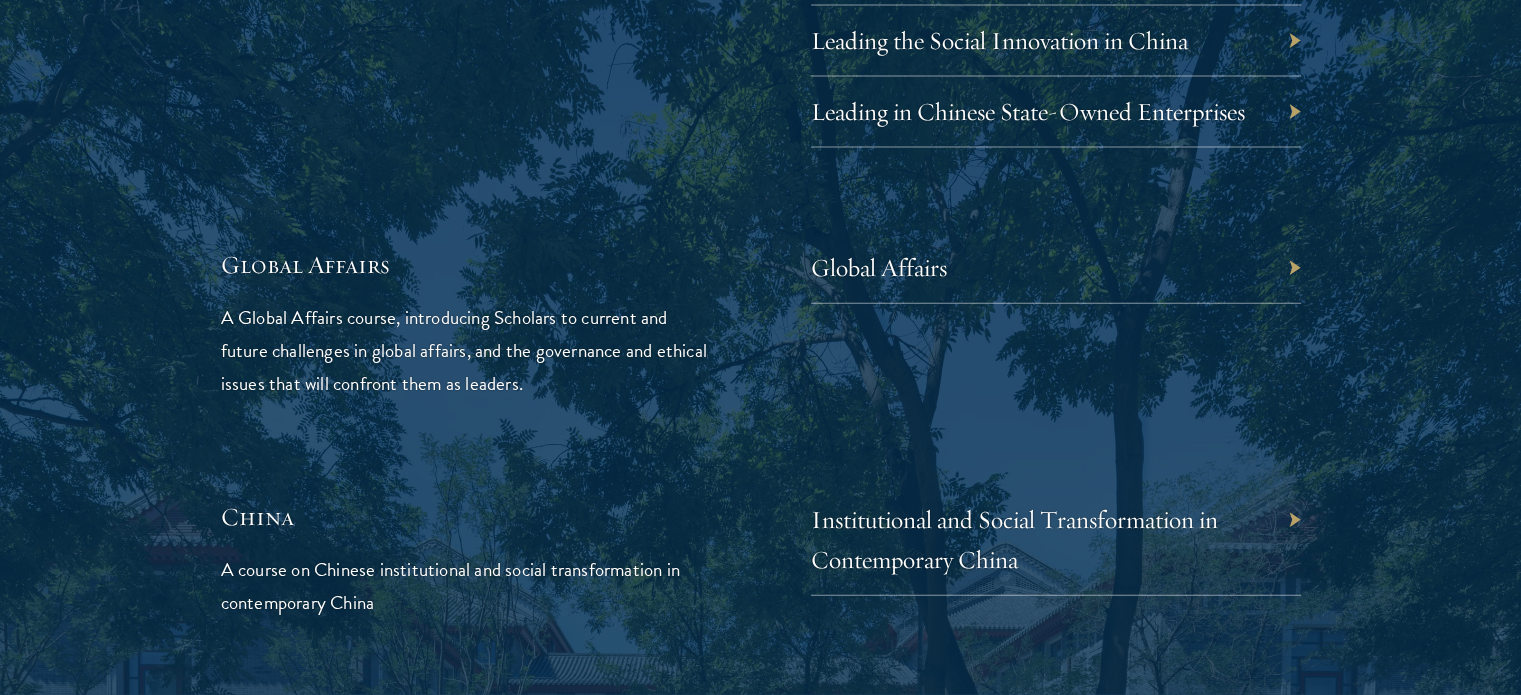 scroll, scrollTop: 4600, scrollLeft: 0, axis: vertical 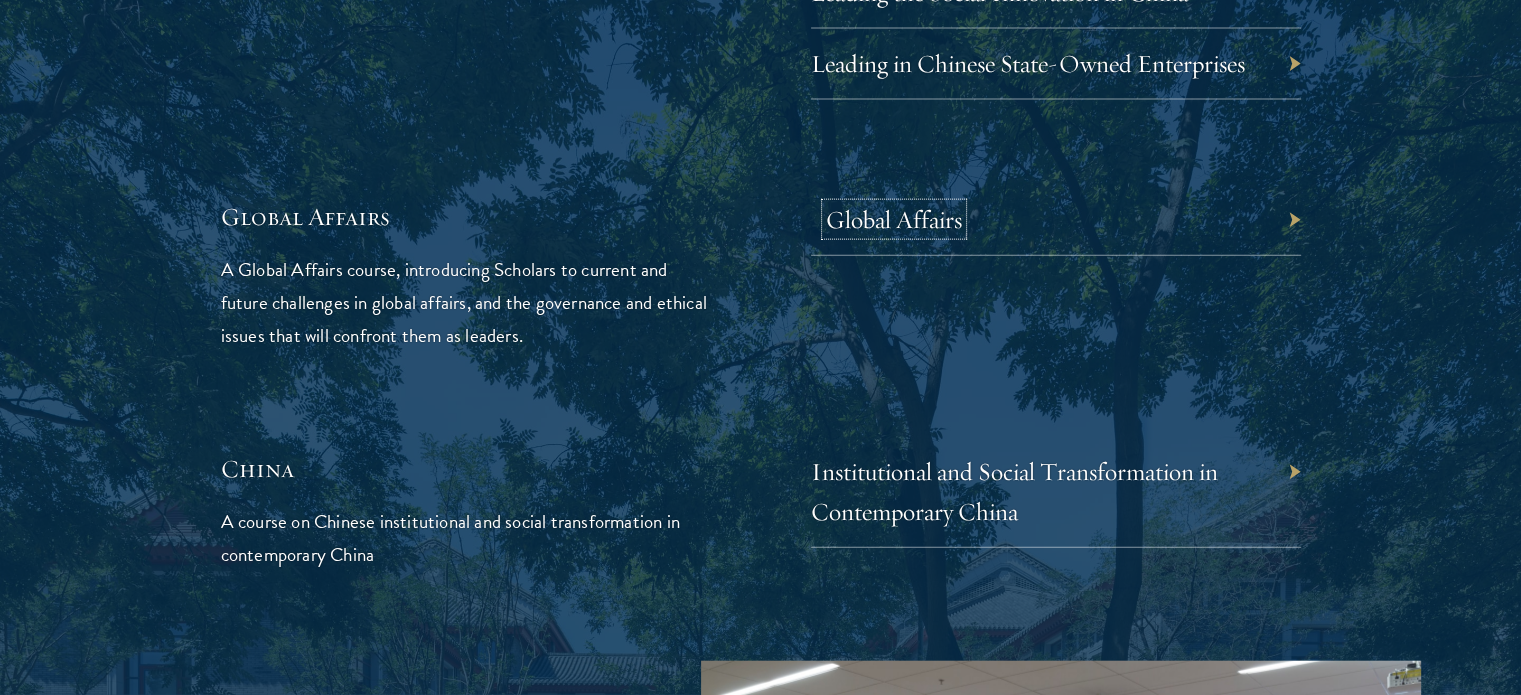 click on "Global Affairs" at bounding box center (894, 219) 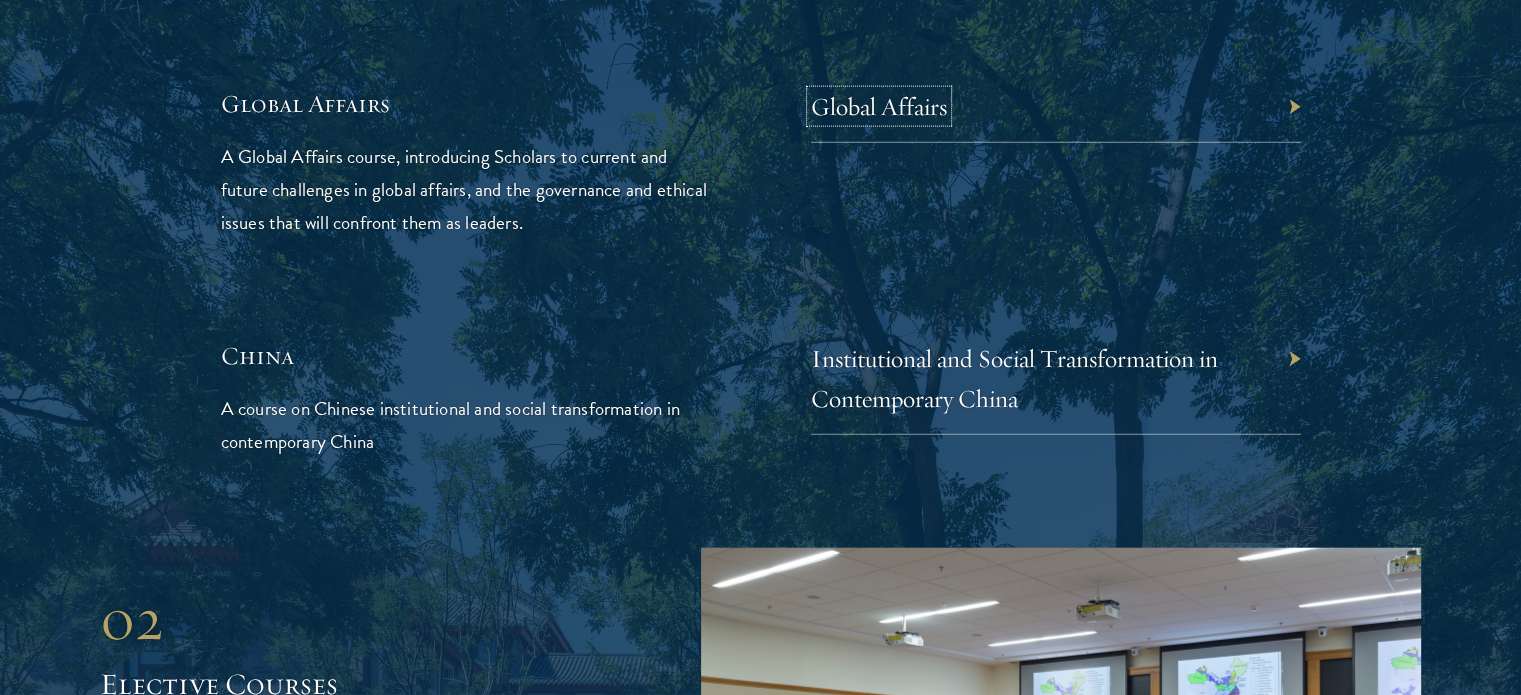 scroll, scrollTop: 4800, scrollLeft: 0, axis: vertical 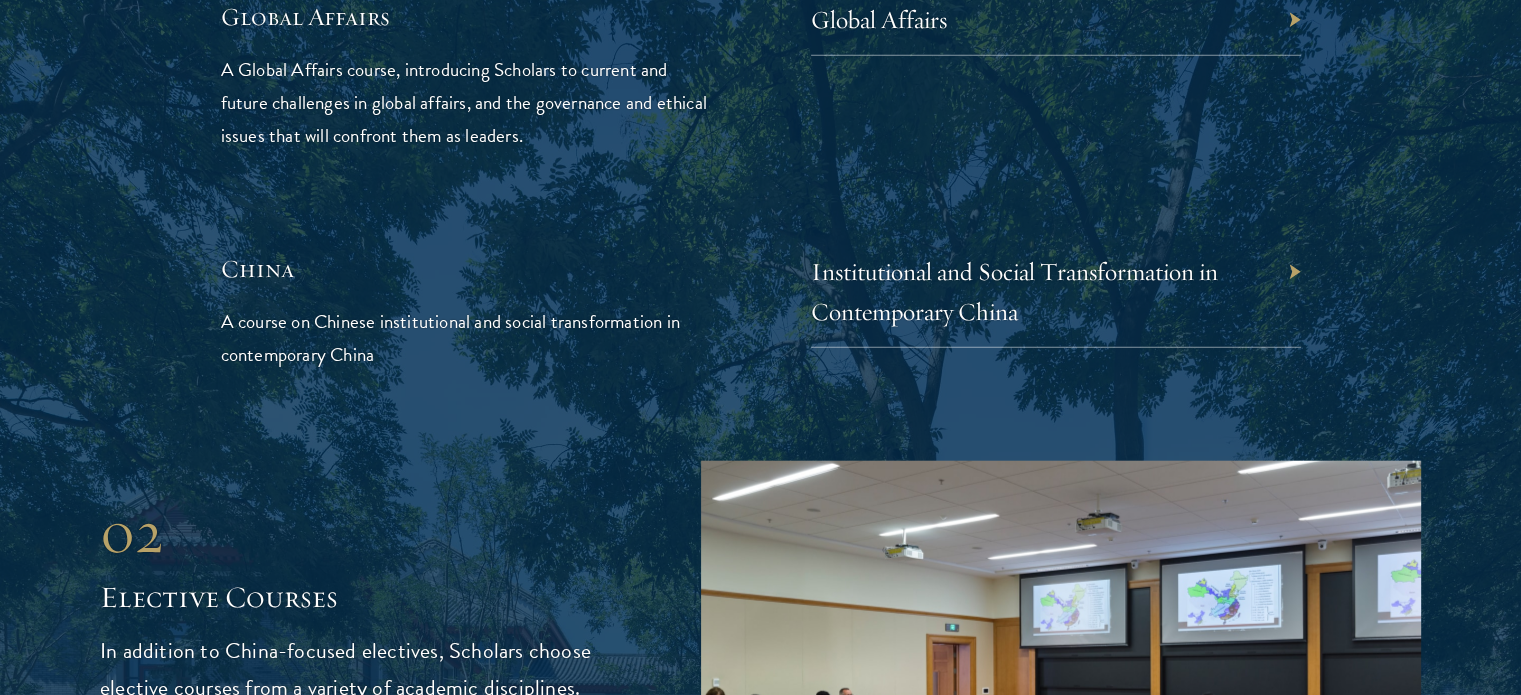 click on "Institutional and Social Transformation in Contemporary China" at bounding box center (1056, 292) 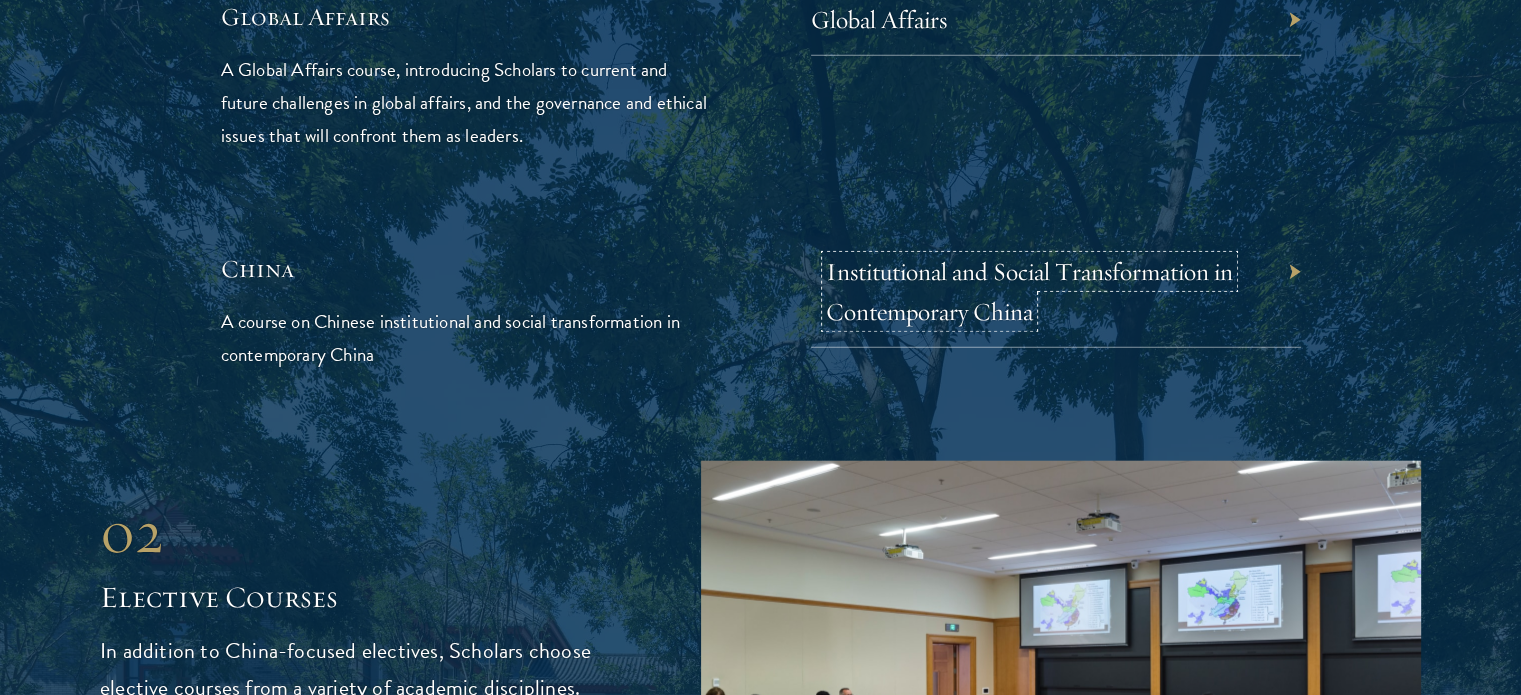 click on "Institutional and Social Transformation in Contemporary China" at bounding box center (1029, 291) 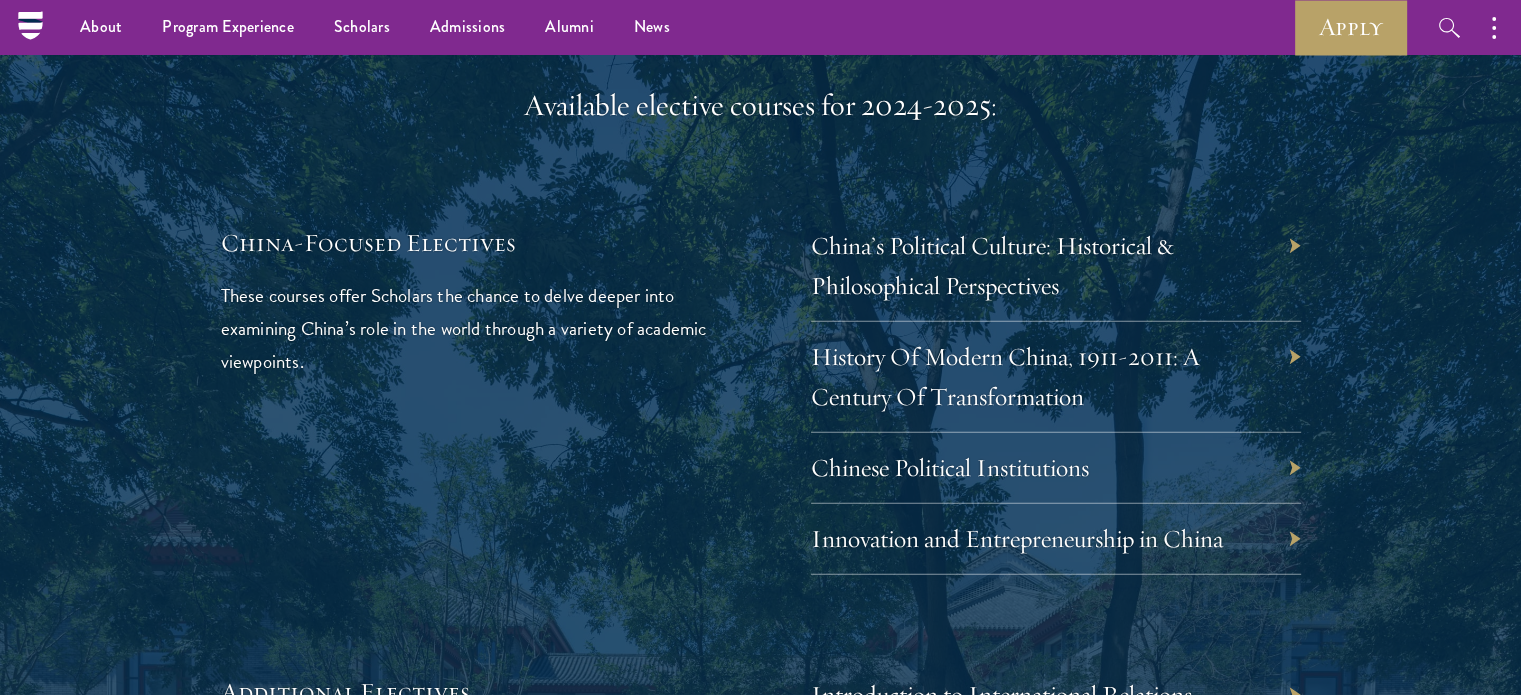 scroll, scrollTop: 5700, scrollLeft: 0, axis: vertical 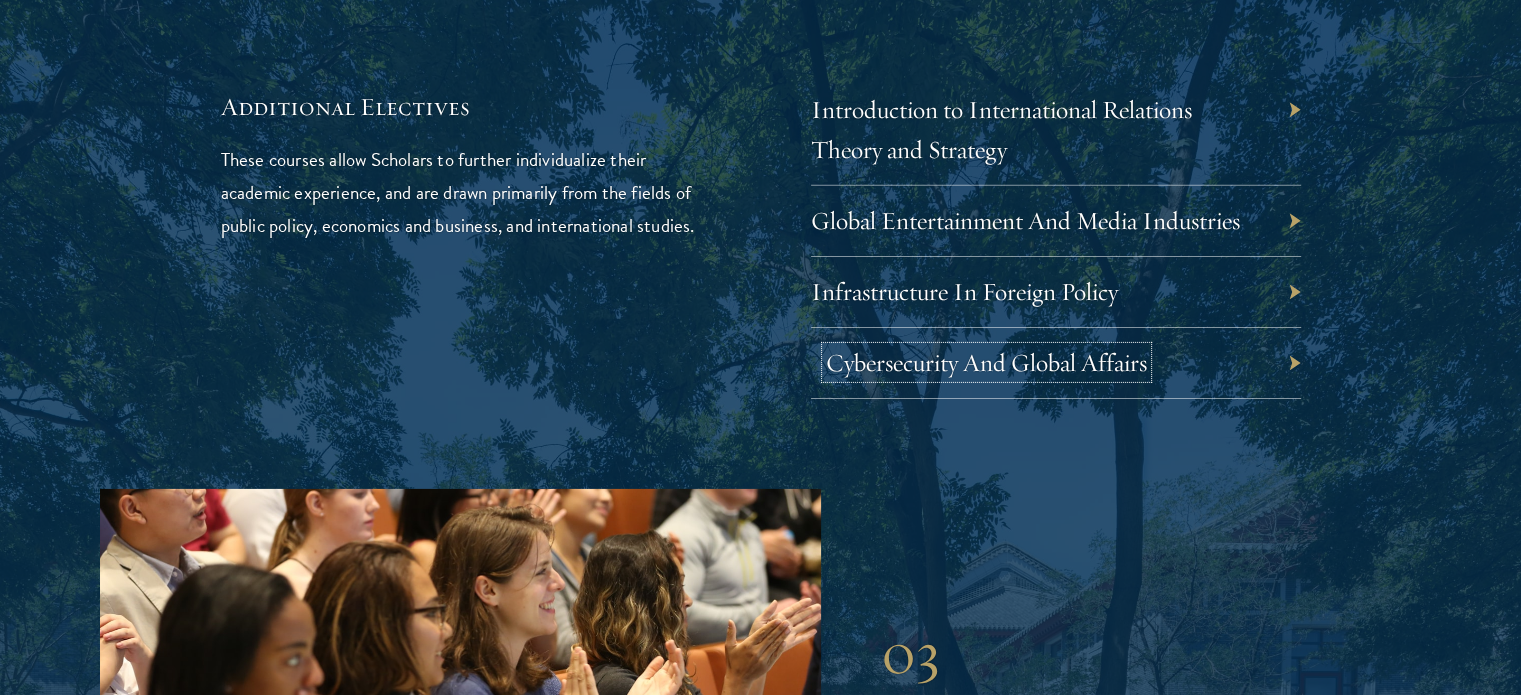 click on "Cybersecurity And Global Affairs" at bounding box center (986, 362) 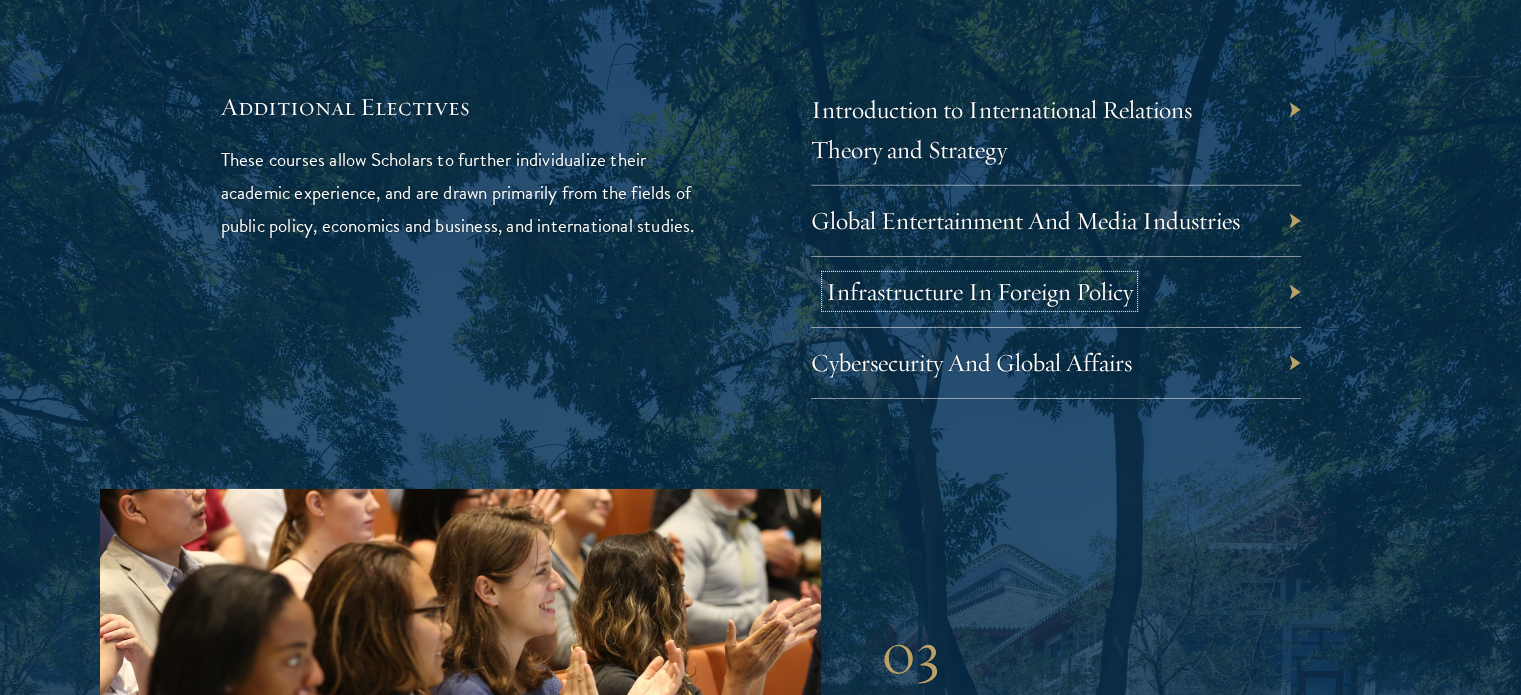click on "Infrastructure In Foreign Policy" at bounding box center (979, 291) 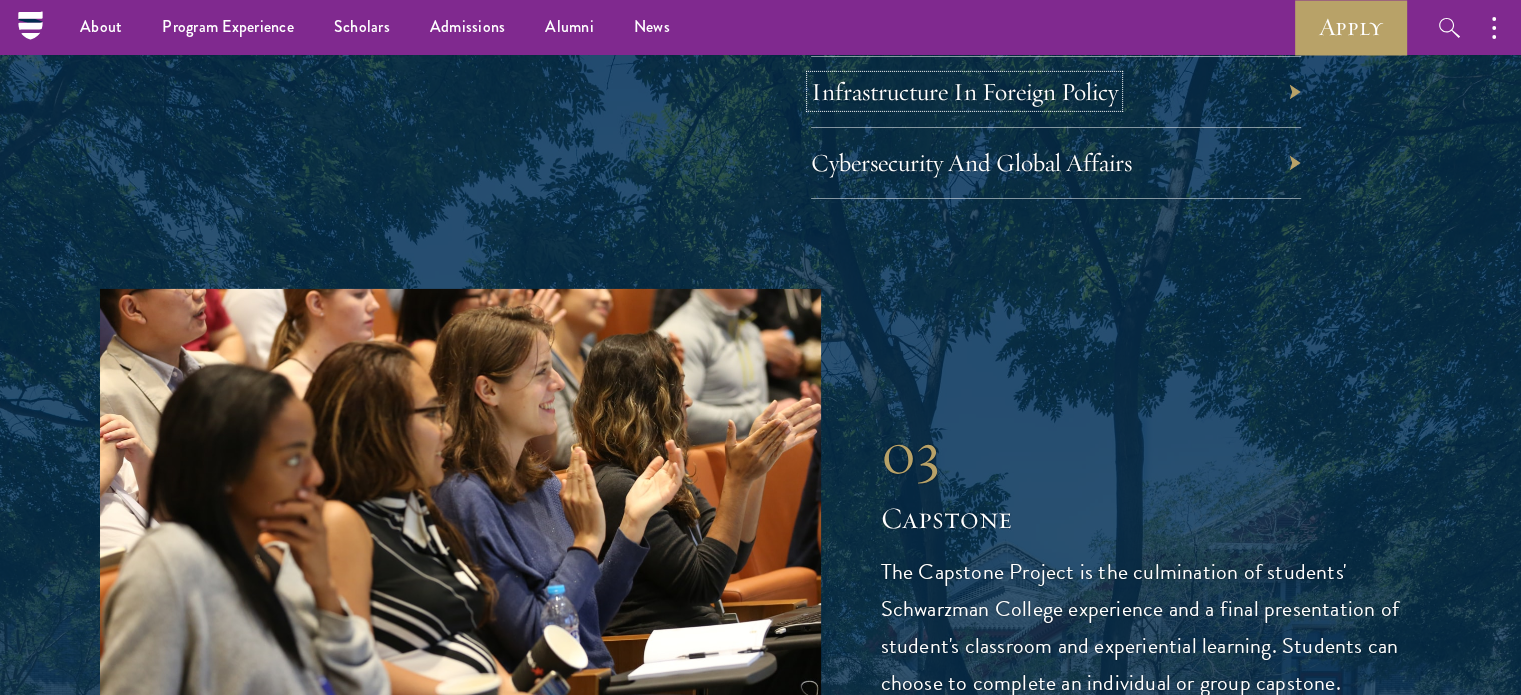 scroll, scrollTop: 6100, scrollLeft: 0, axis: vertical 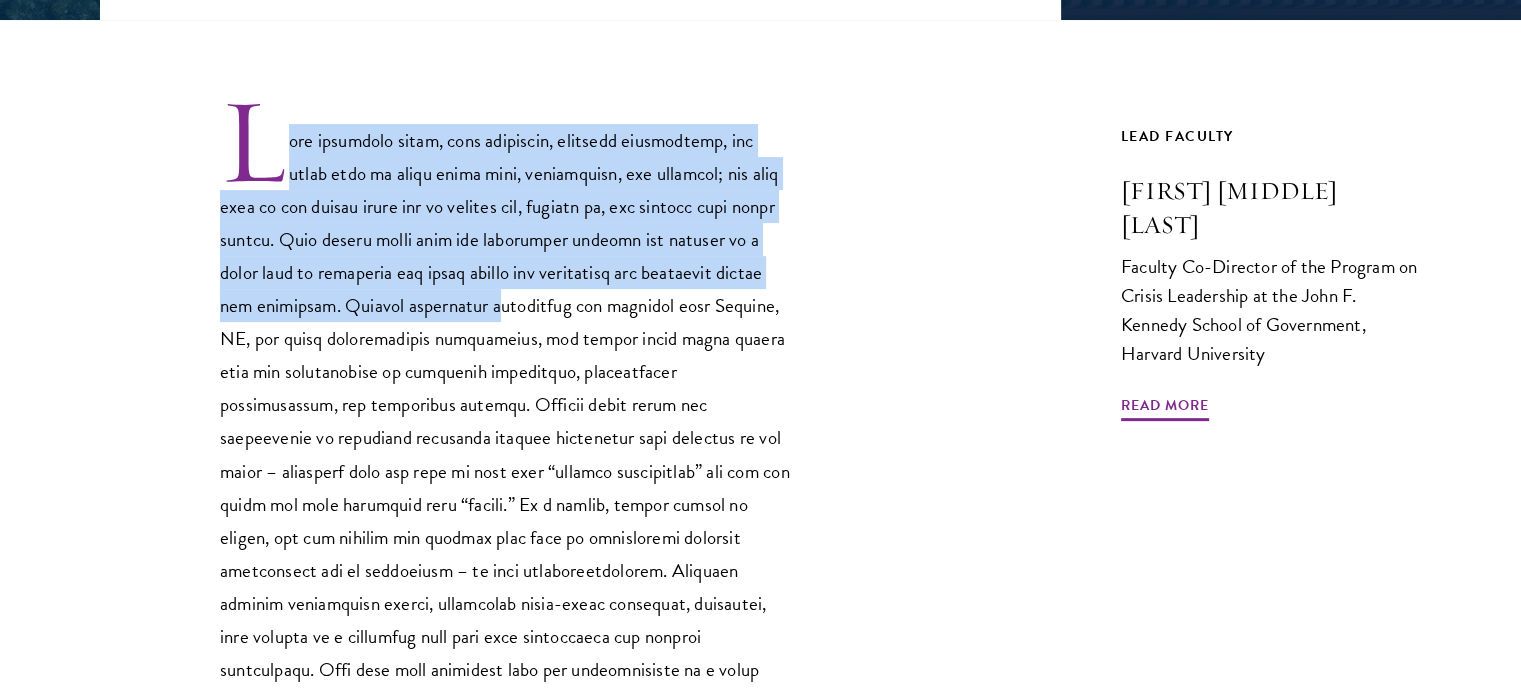 drag, startPoint x: 323, startPoint y: 143, endPoint x: 527, endPoint y: 307, distance: 261.74796 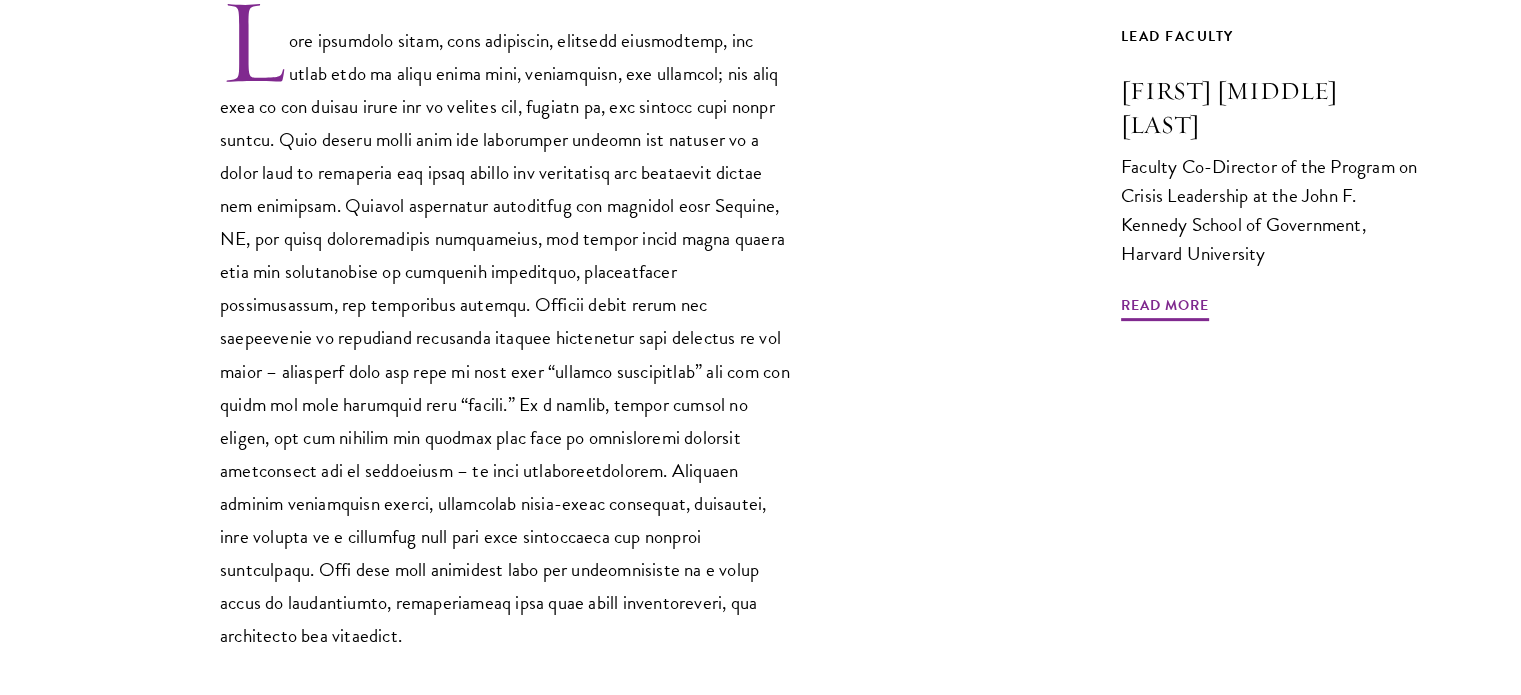click at bounding box center [505, 323] 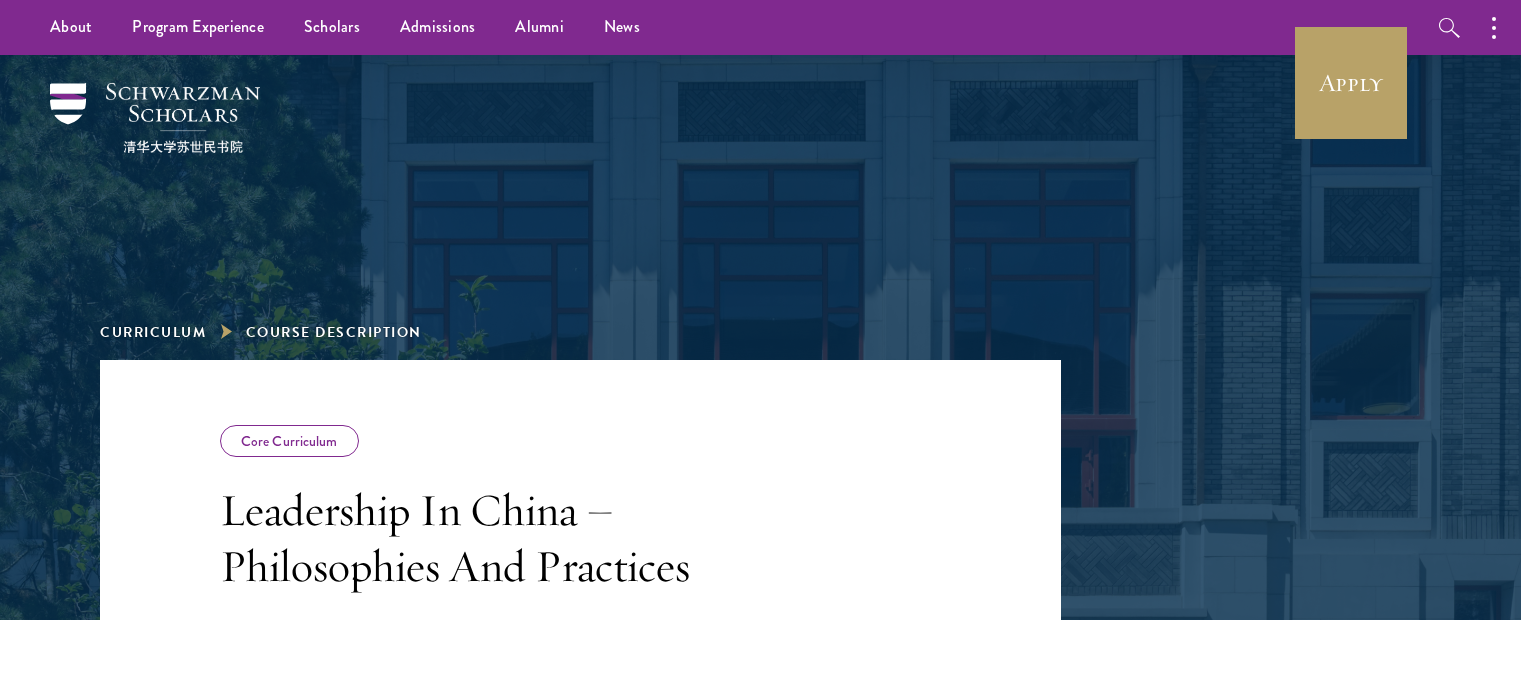 scroll, scrollTop: 0, scrollLeft: 0, axis: both 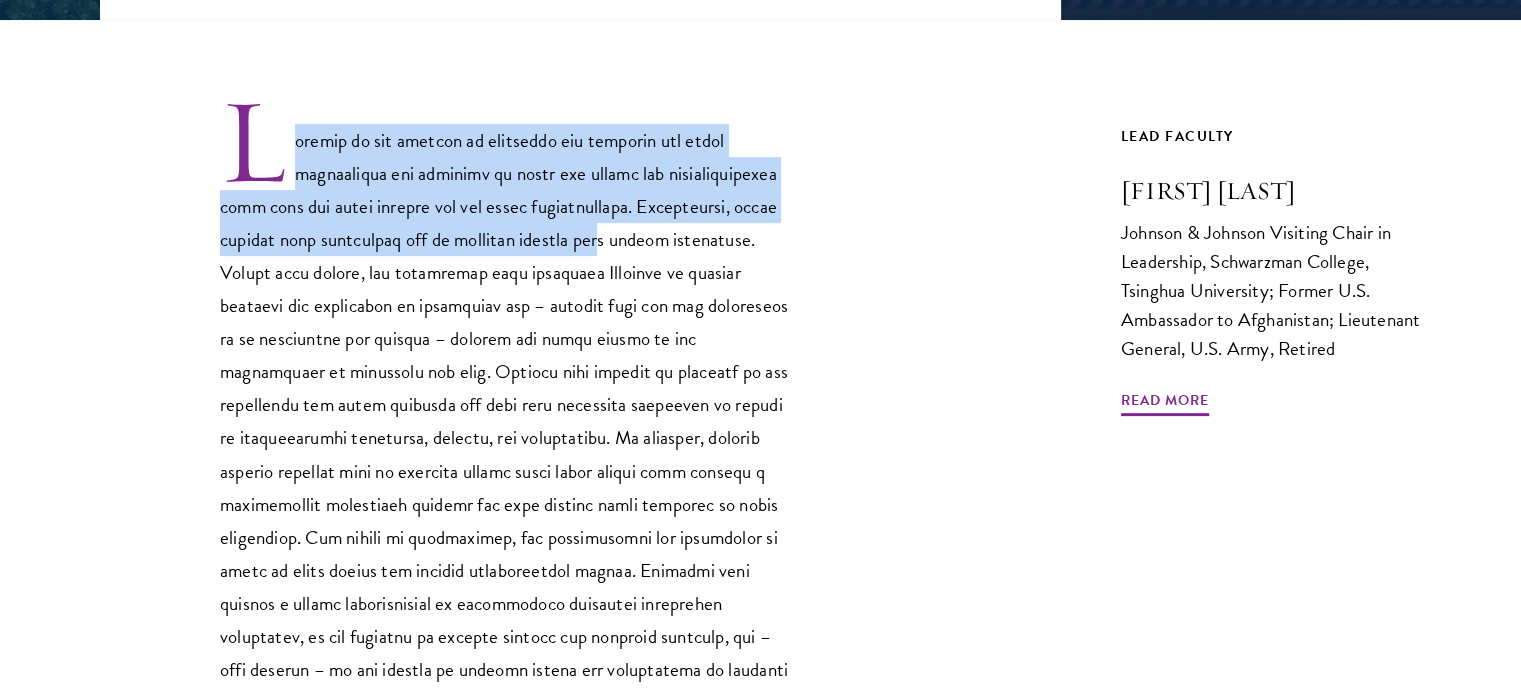 drag, startPoint x: 292, startPoint y: 163, endPoint x: 617, endPoint y: 243, distance: 334.70135 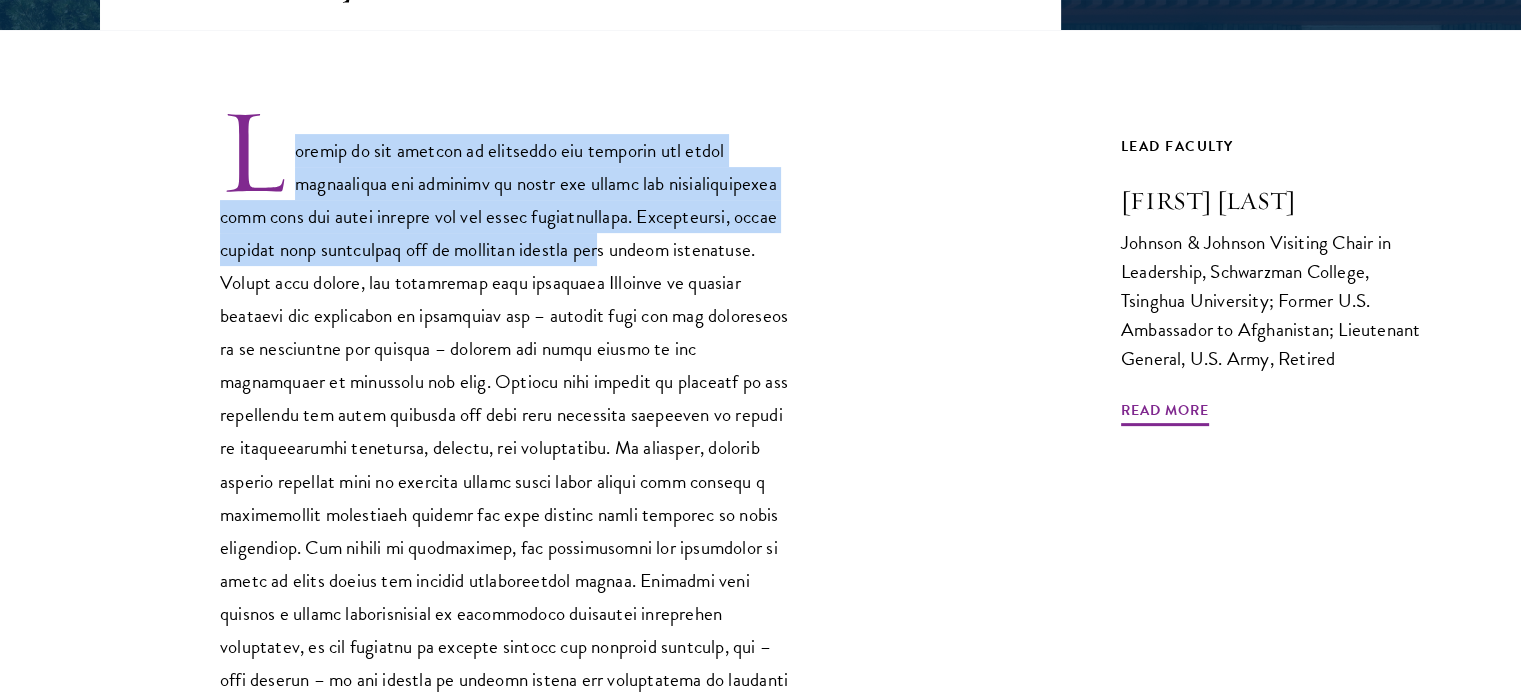 scroll, scrollTop: 700, scrollLeft: 0, axis: vertical 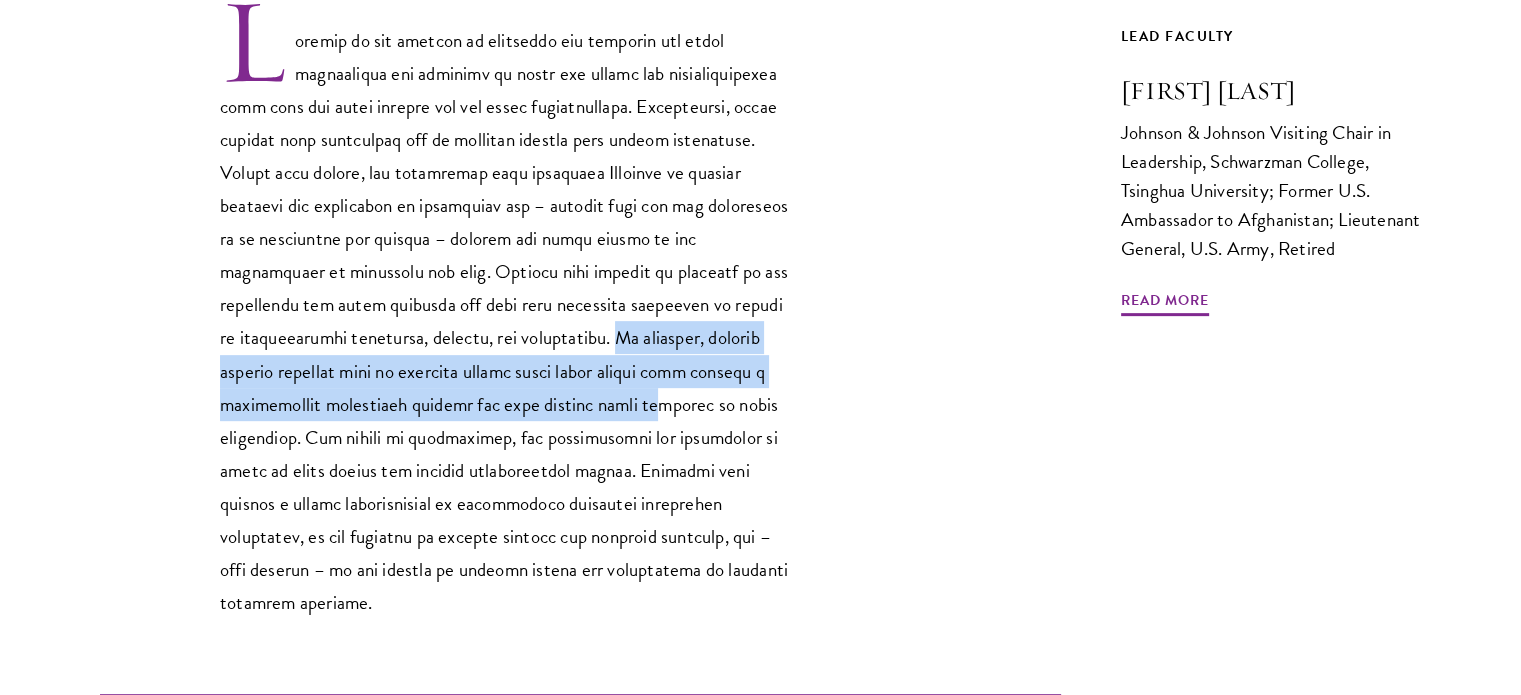drag, startPoint x: 541, startPoint y: 340, endPoint x: 555, endPoint y: 410, distance: 71.38628 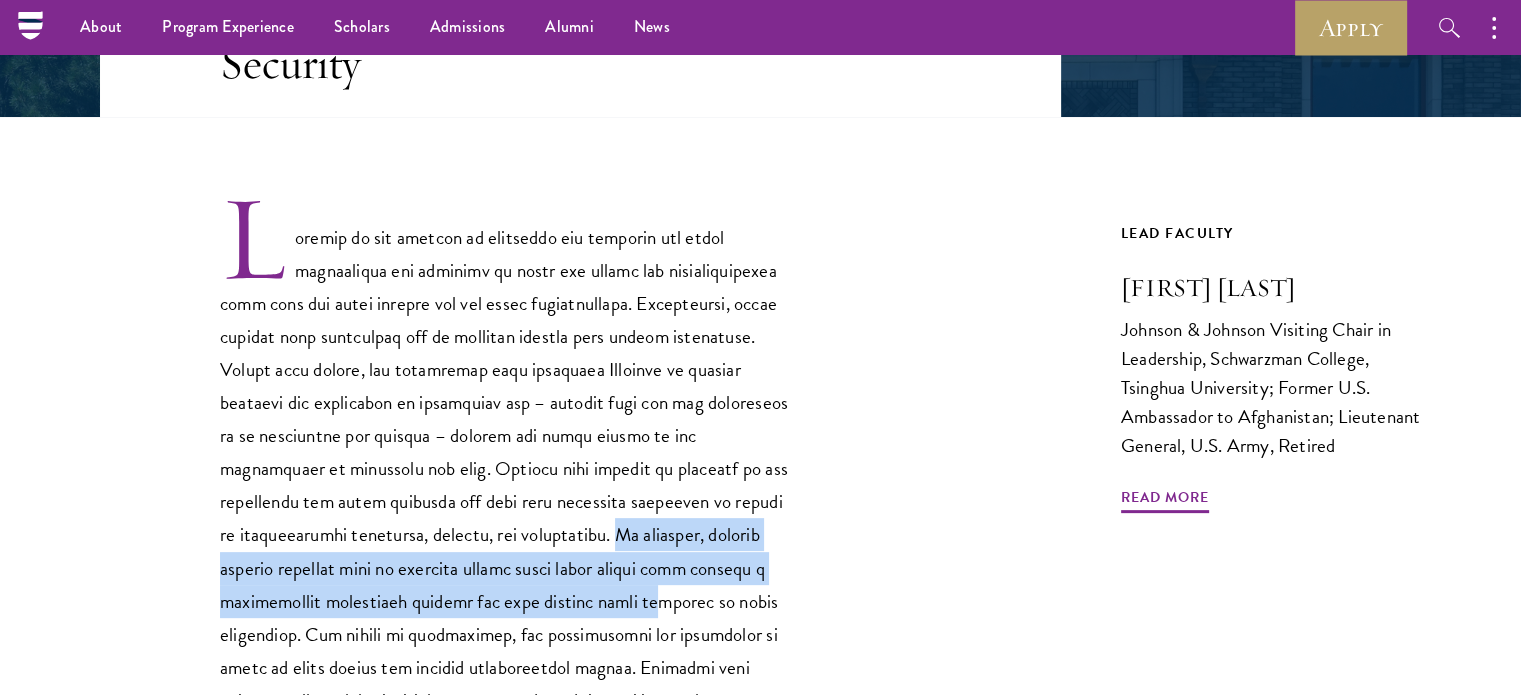 scroll, scrollTop: 300, scrollLeft: 0, axis: vertical 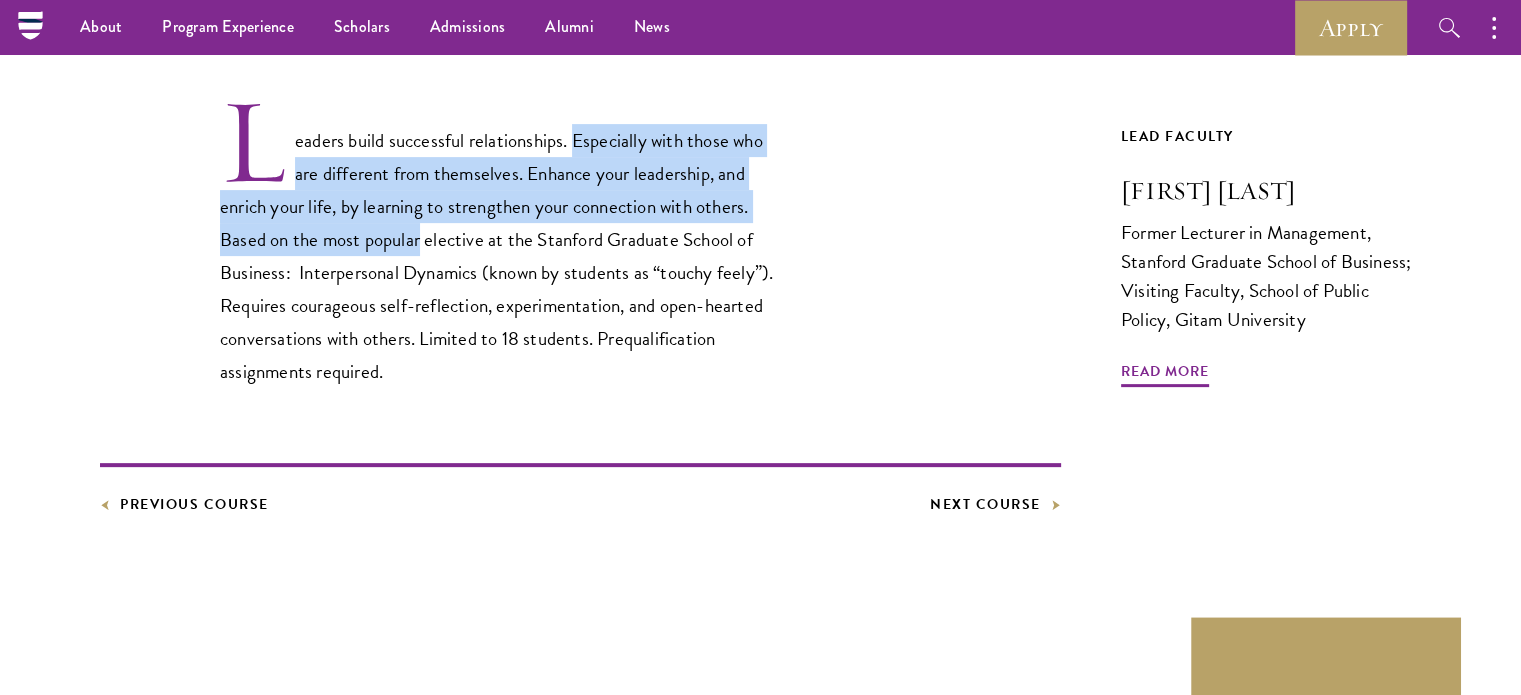 drag, startPoint x: 578, startPoint y: 134, endPoint x: 419, endPoint y: 231, distance: 186.25252 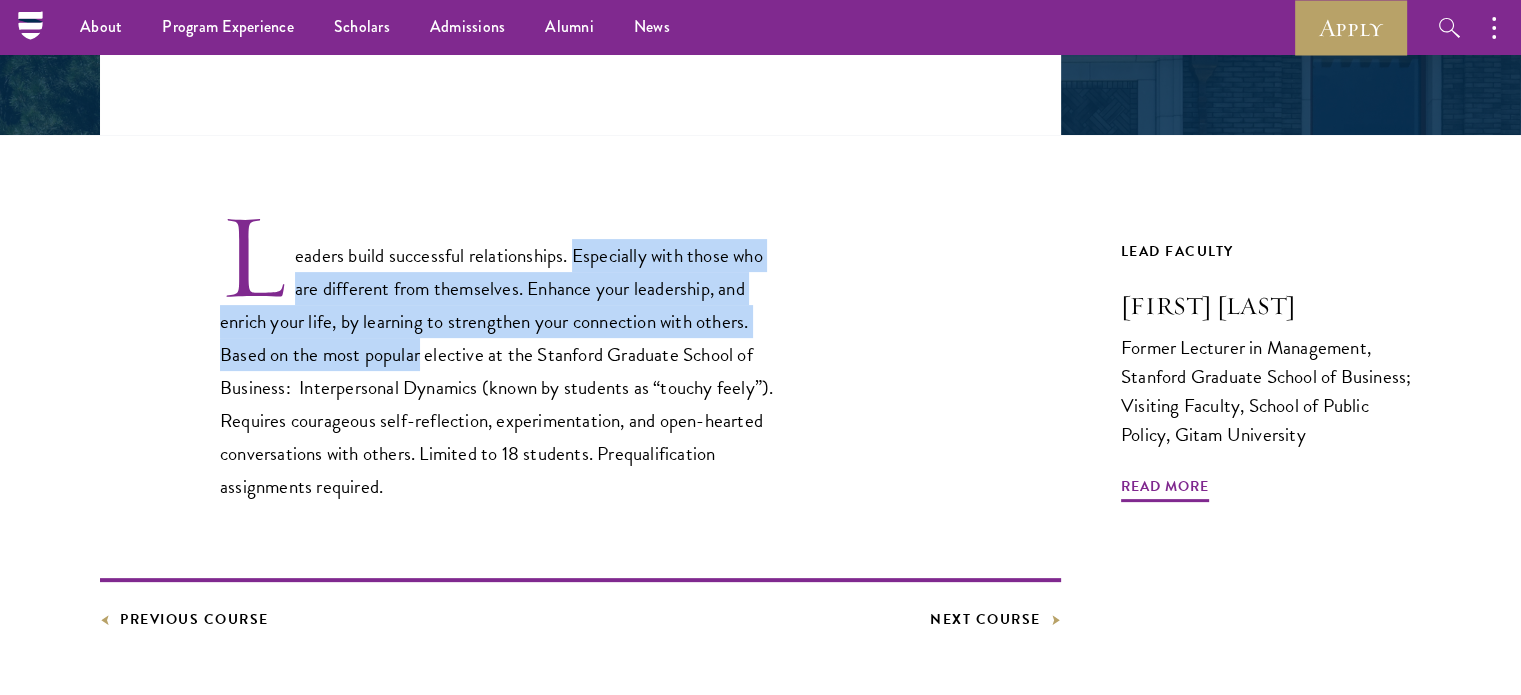 scroll, scrollTop: 400, scrollLeft: 0, axis: vertical 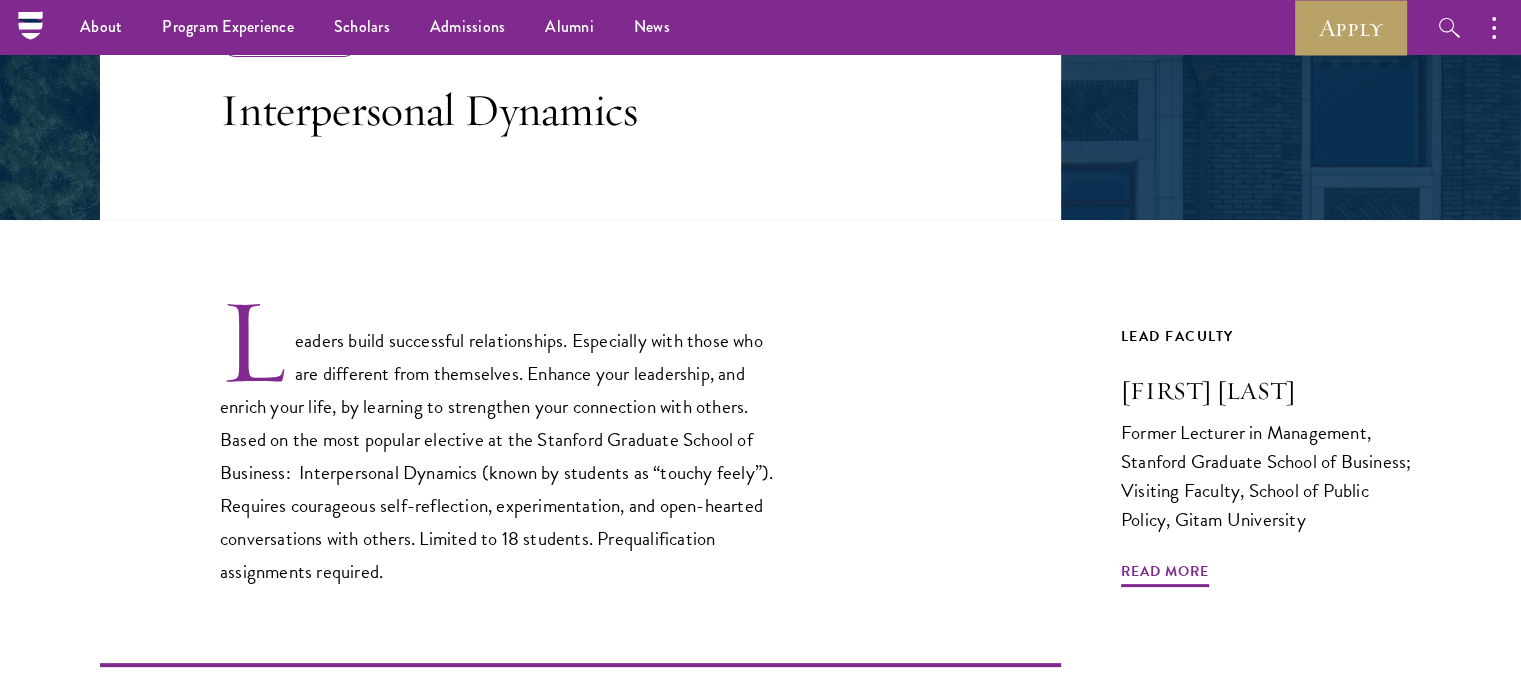 click on "Leaders build successful relationships. Especially with those who are different from themselves. Enhance your leadership, and enrich your life, by learning to strengthen your connection with others. Based on the most popular elective at the Stanford Graduate School of Business:  Interpersonal Dynamics (known by students as “touchy feely”). Requires courageous self-reflection, experimentation, and open-hearted conversations with others. Limited to 18 students. Prequalification assignments required." at bounding box center [505, 441] 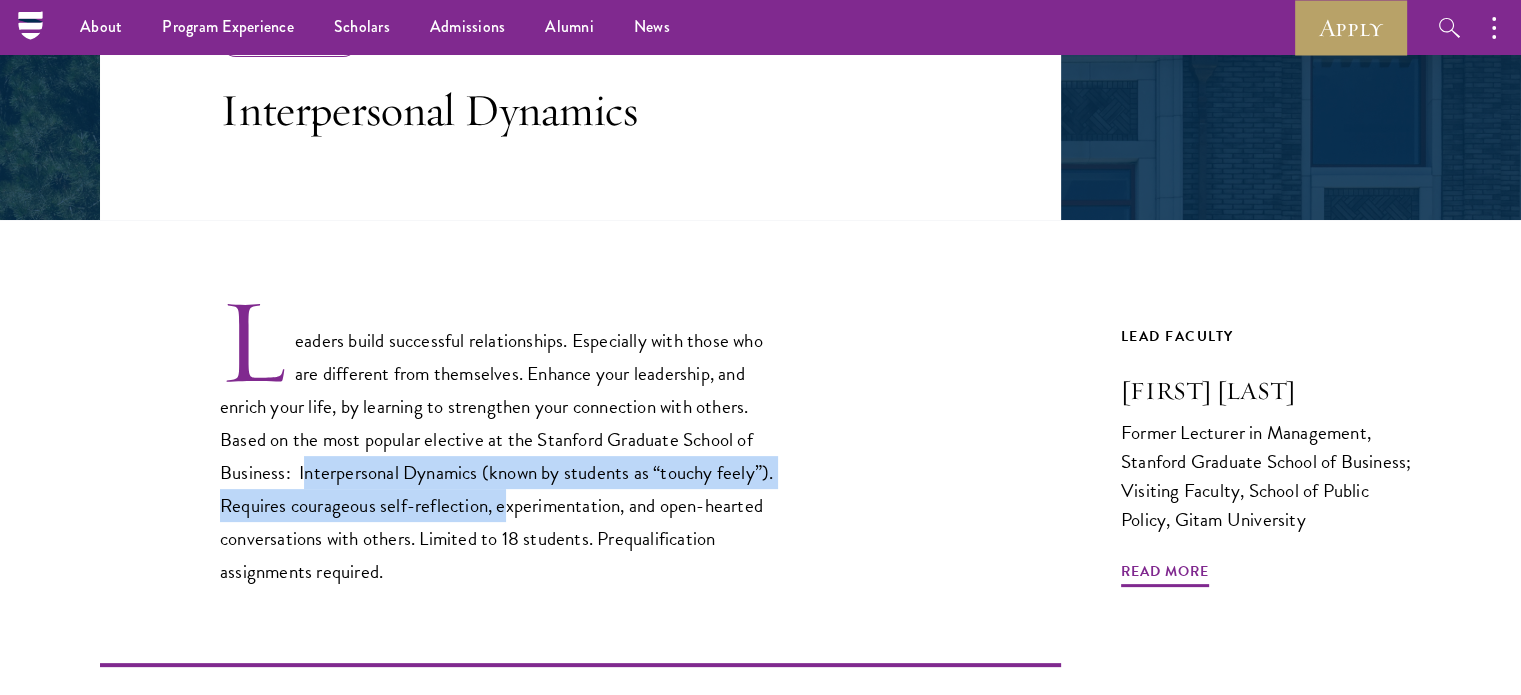 drag, startPoint x: 306, startPoint y: 473, endPoint x: 510, endPoint y: 507, distance: 206.81392 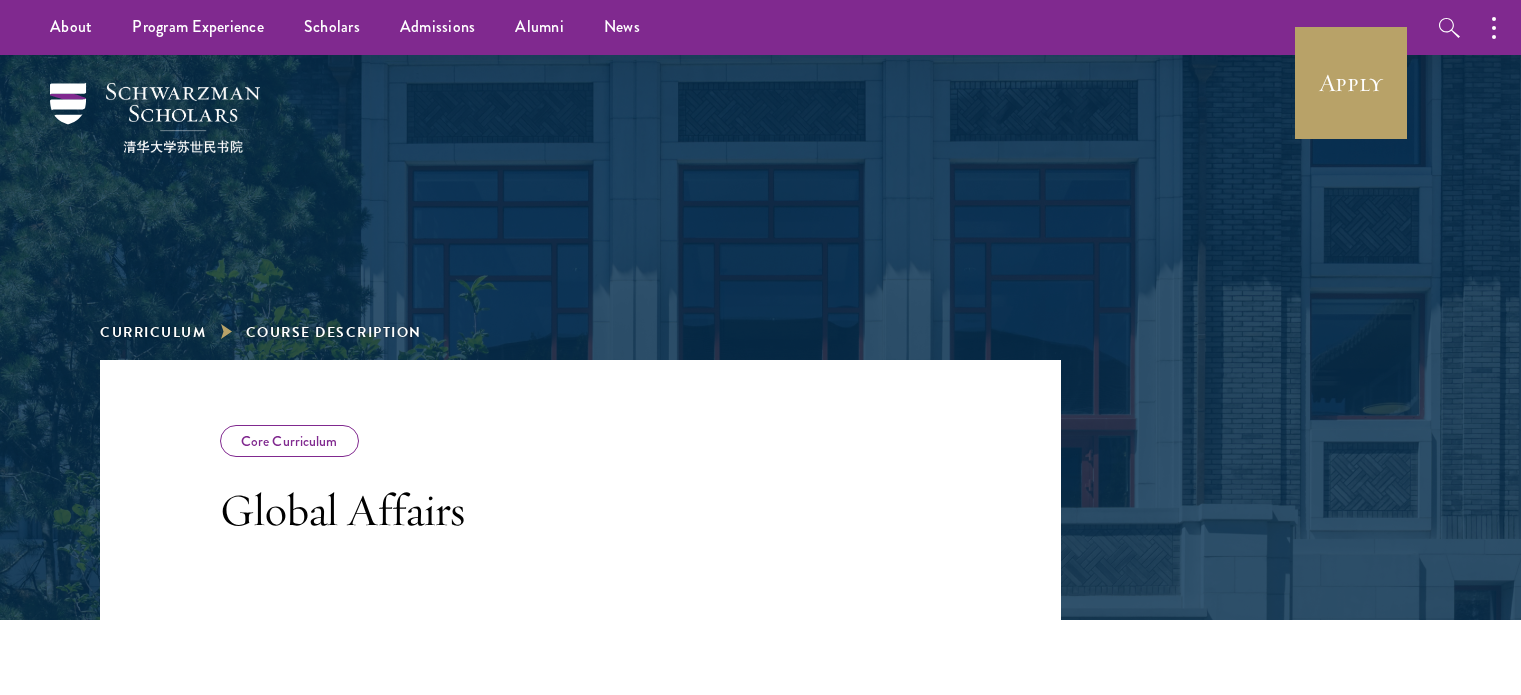 scroll, scrollTop: 0, scrollLeft: 0, axis: both 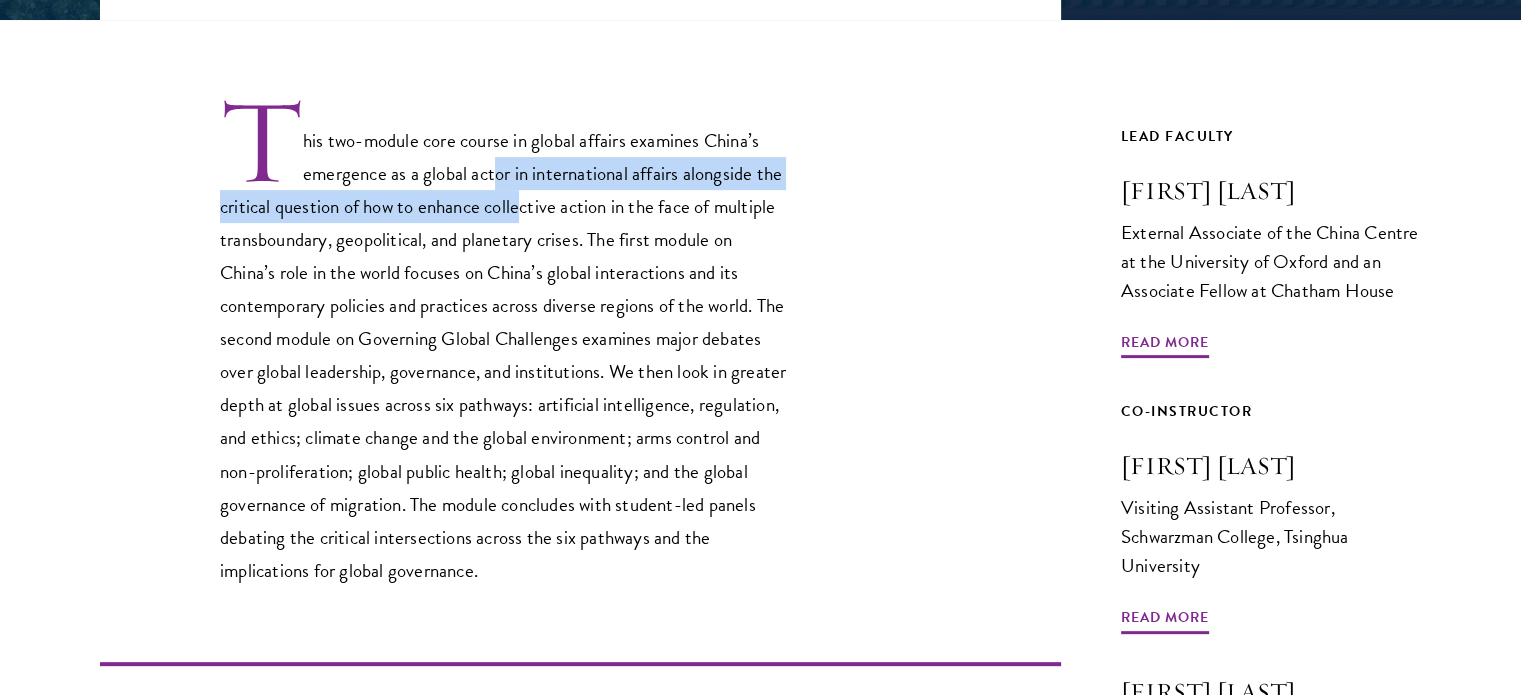 drag, startPoint x: 494, startPoint y: 171, endPoint x: 519, endPoint y: 191, distance: 32.01562 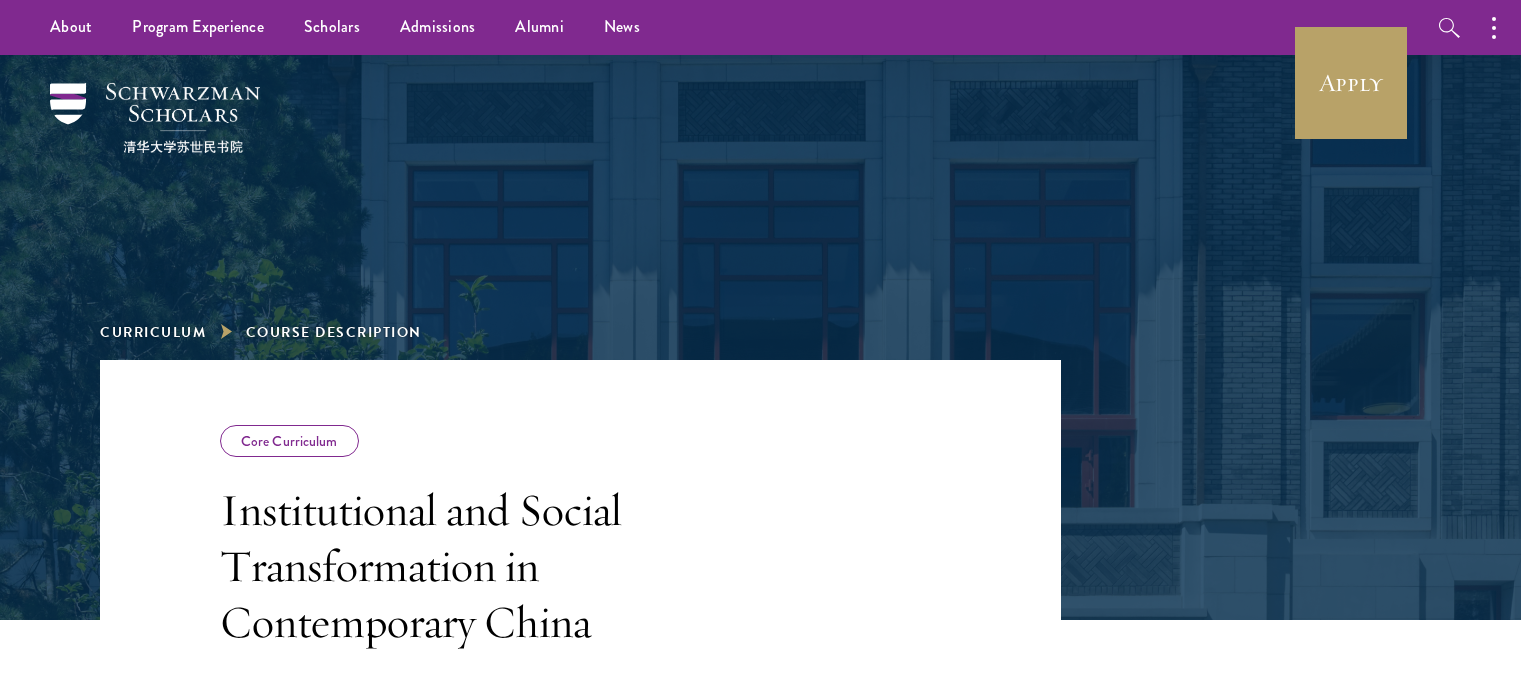 scroll, scrollTop: 0, scrollLeft: 0, axis: both 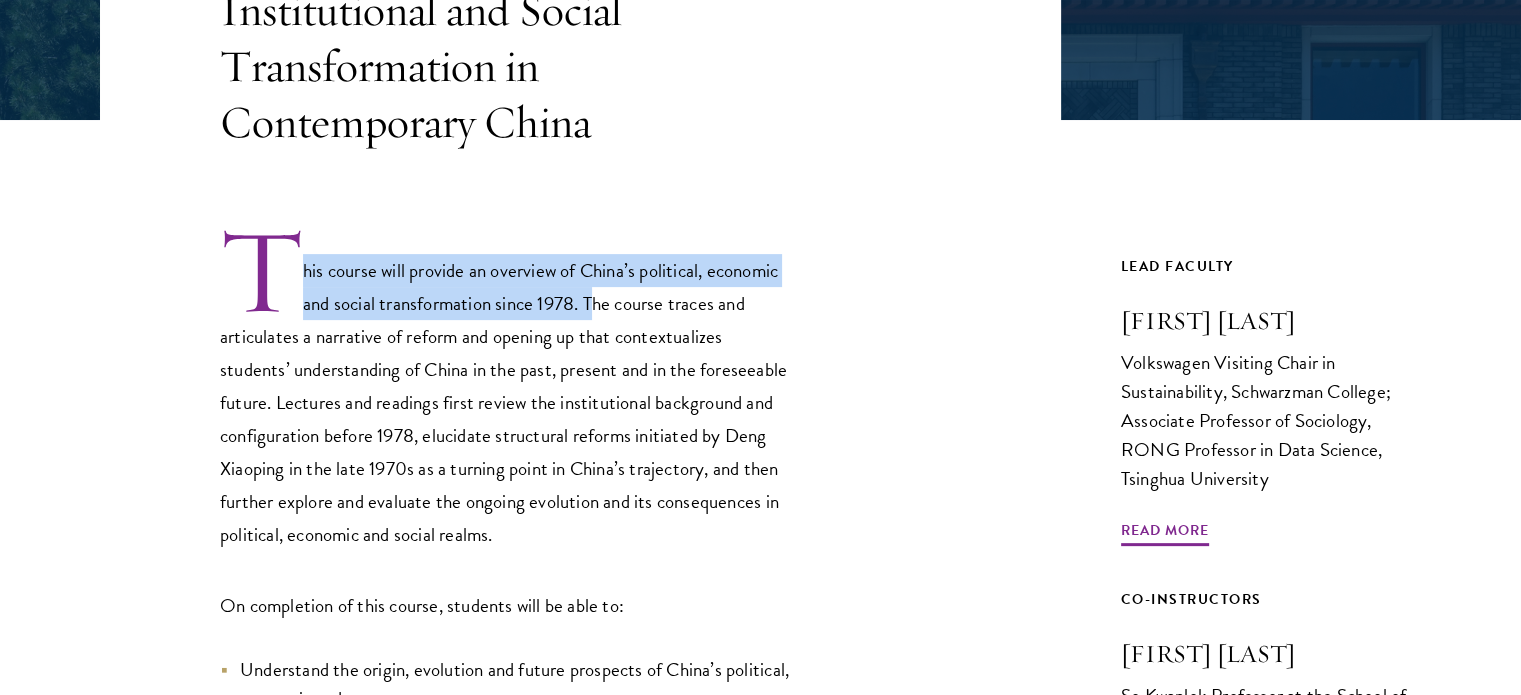 drag, startPoint x: 277, startPoint y: 273, endPoint x: 594, endPoint y: 313, distance: 319.5137 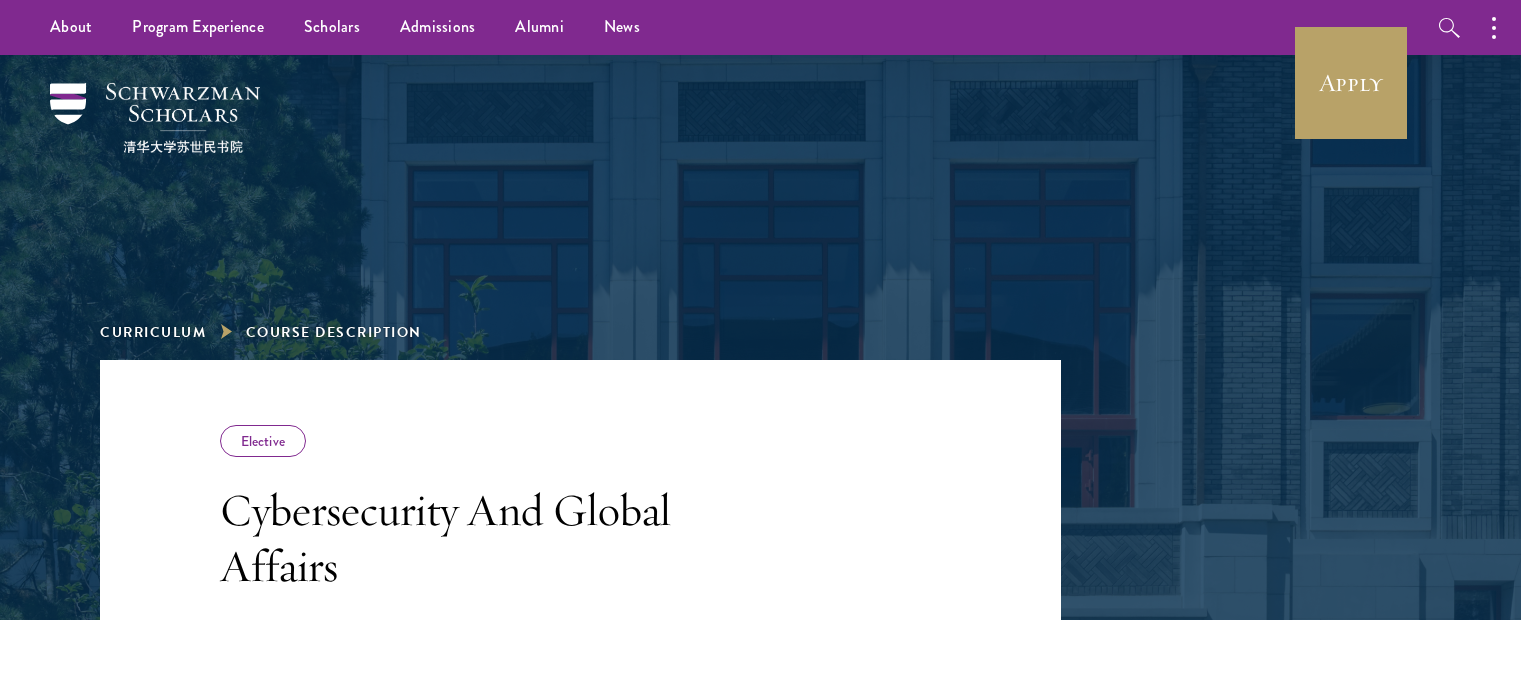 scroll, scrollTop: 0, scrollLeft: 0, axis: both 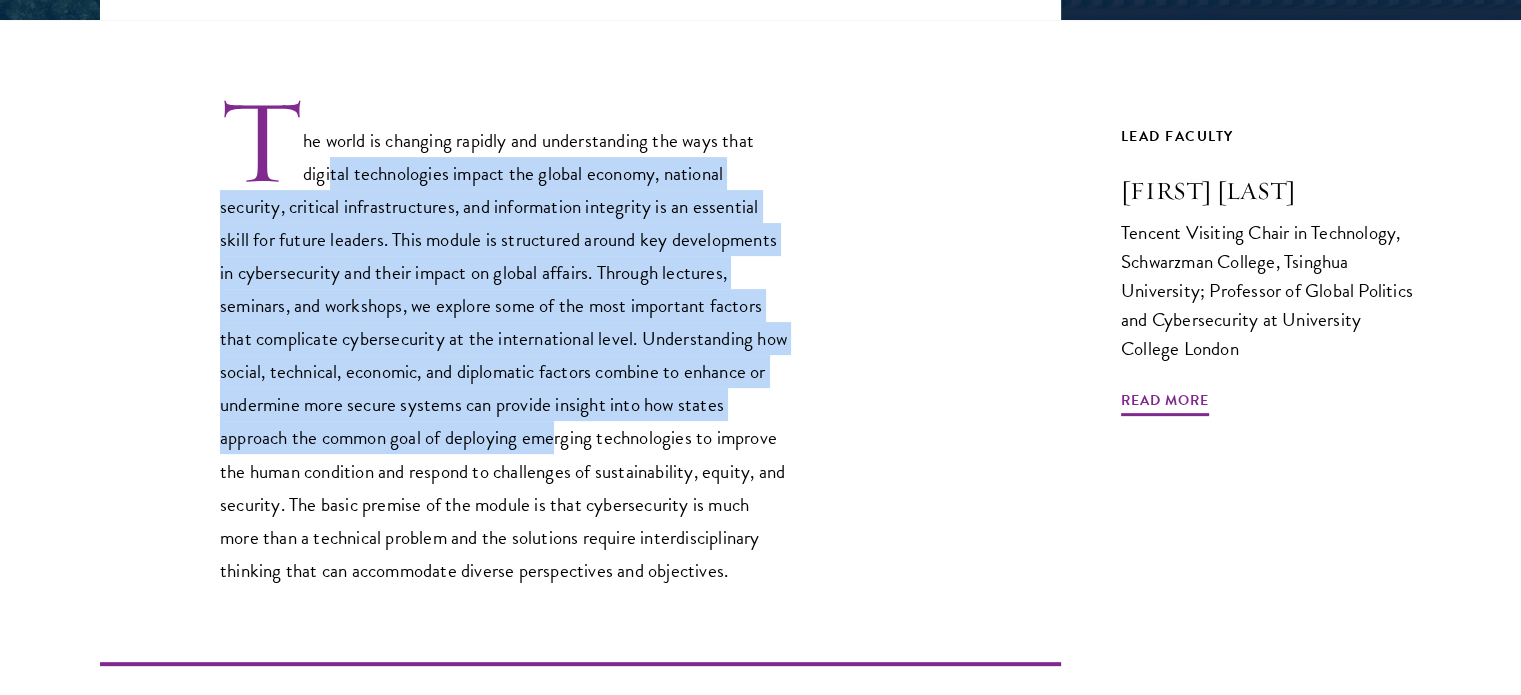drag, startPoint x: 343, startPoint y: 165, endPoint x: 557, endPoint y: 454, distance: 359.60672 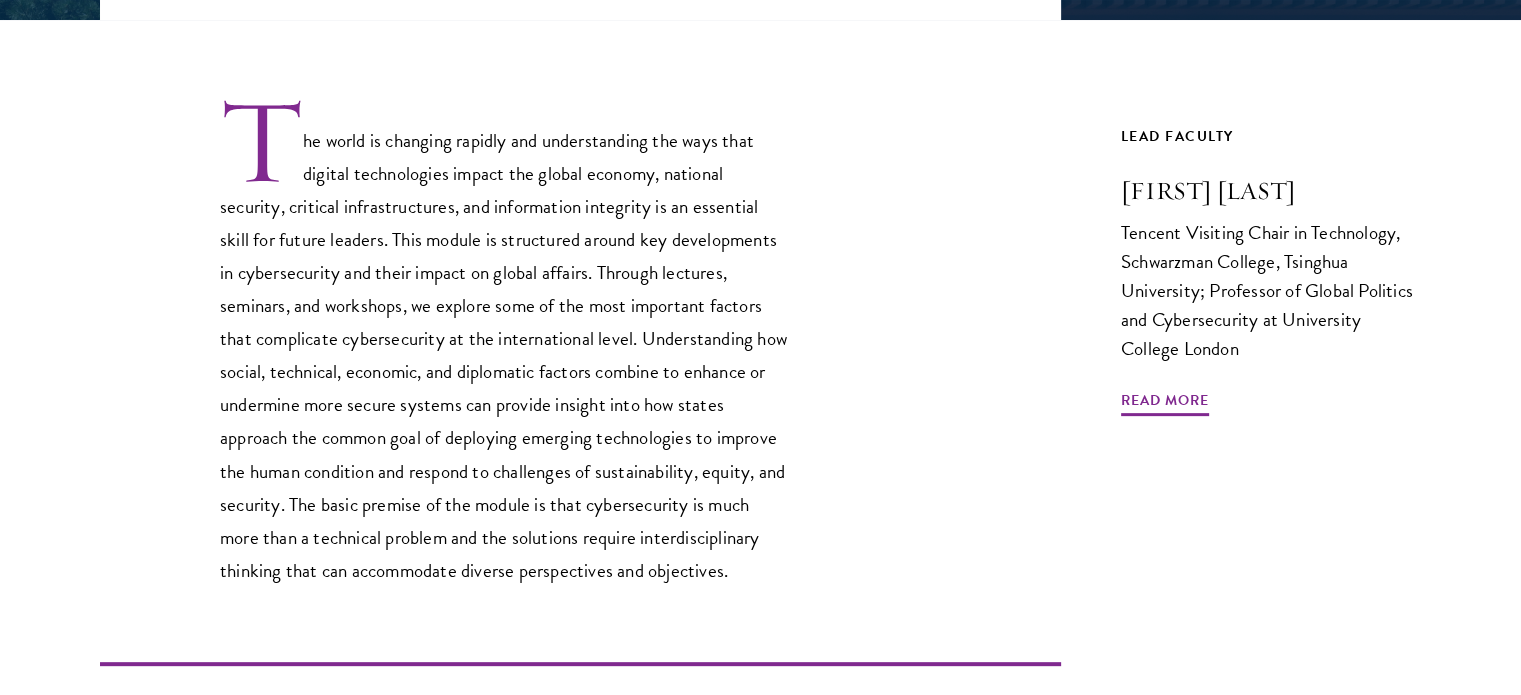 click on "The world is changing rapidly and understanding the ways that digital technologies impact the global economy, national security, critical infrastructures, and information integrity is an essential skill for future leaders. This module is structured around key developments in cybersecurity and their impact on global affairs. Through lectures, seminars, and workshops, we explore some of the most important factors that complicate cybersecurity at the international level. Understanding how social, technical, economic, and diplomatic factors combine to enhance or undermine more secure systems can provide insight into how states approach the common goal of deploying emerging technologies to improve the human condition and respond to challenges of sustainability, equity, and security. The basic premise of the module is that cybersecurity is much more than a technical problem and the solutions require interdisciplinary thinking that can accommodate diverse perspectives and objectives." at bounding box center [505, 341] 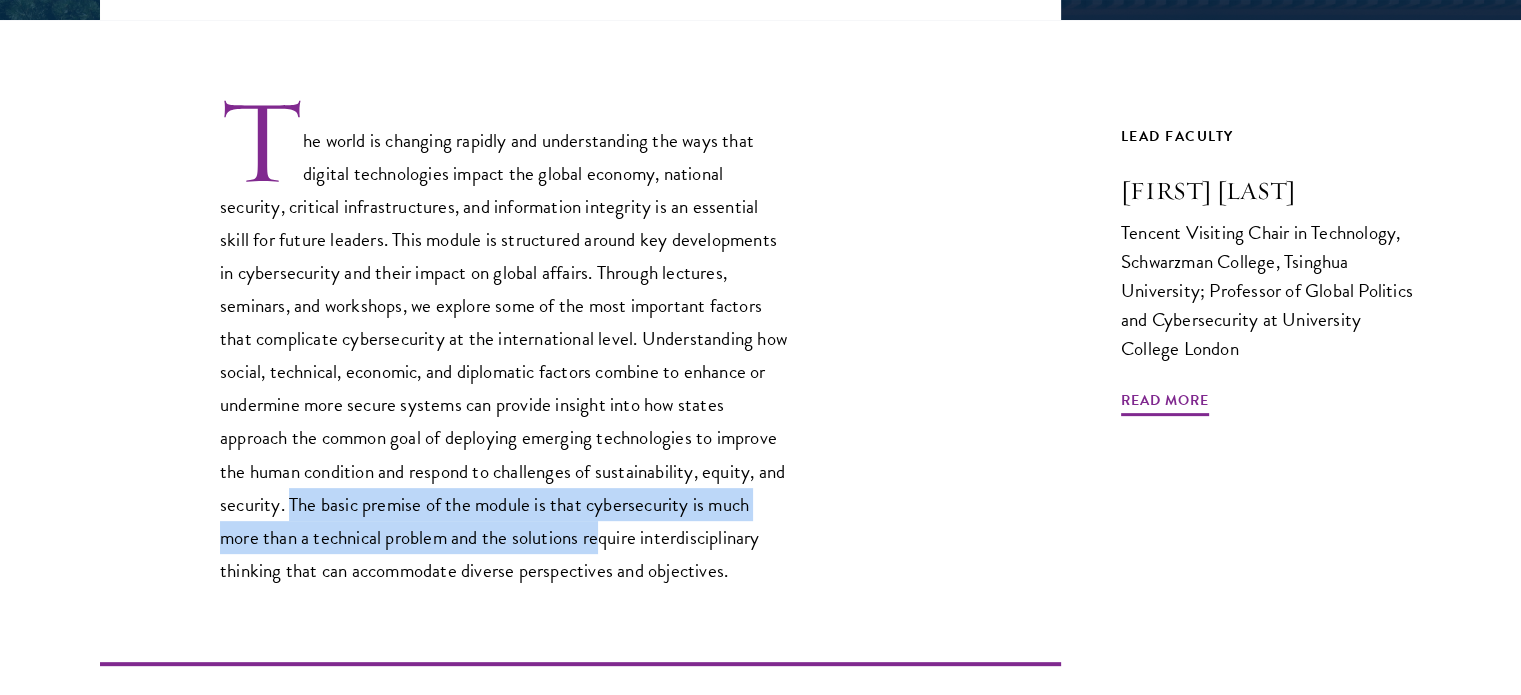 drag, startPoint x: 324, startPoint y: 505, endPoint x: 600, endPoint y: 523, distance: 276.58633 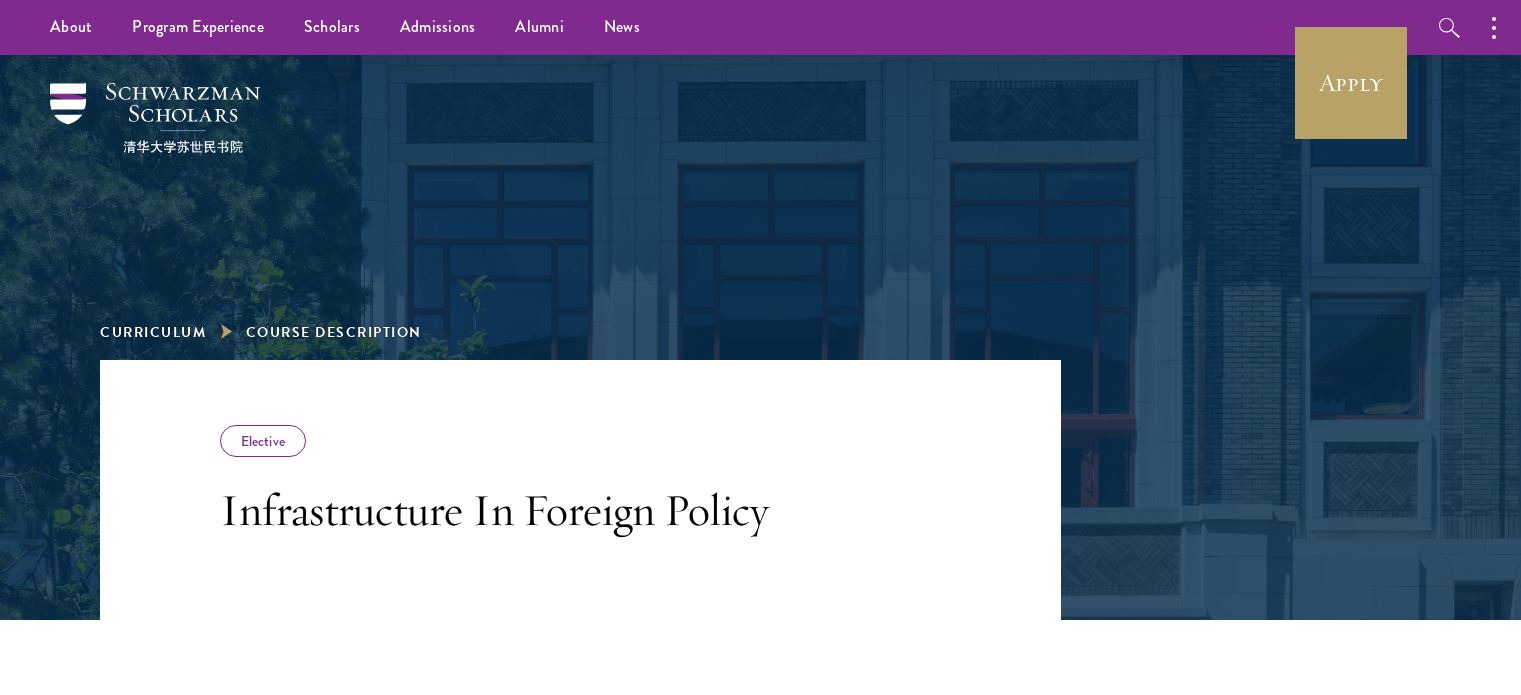 scroll, scrollTop: 0, scrollLeft: 0, axis: both 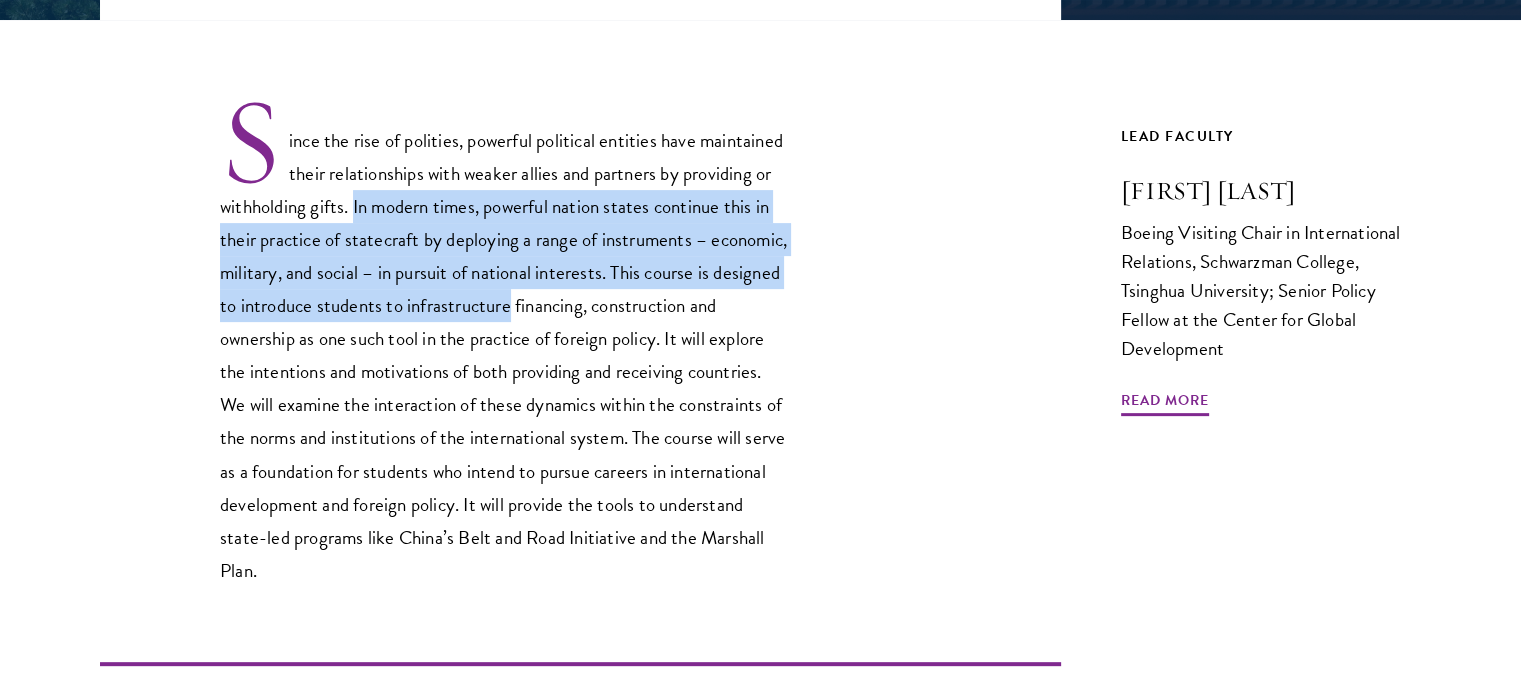 drag, startPoint x: 355, startPoint y: 211, endPoint x: 599, endPoint y: 303, distance: 260.7681 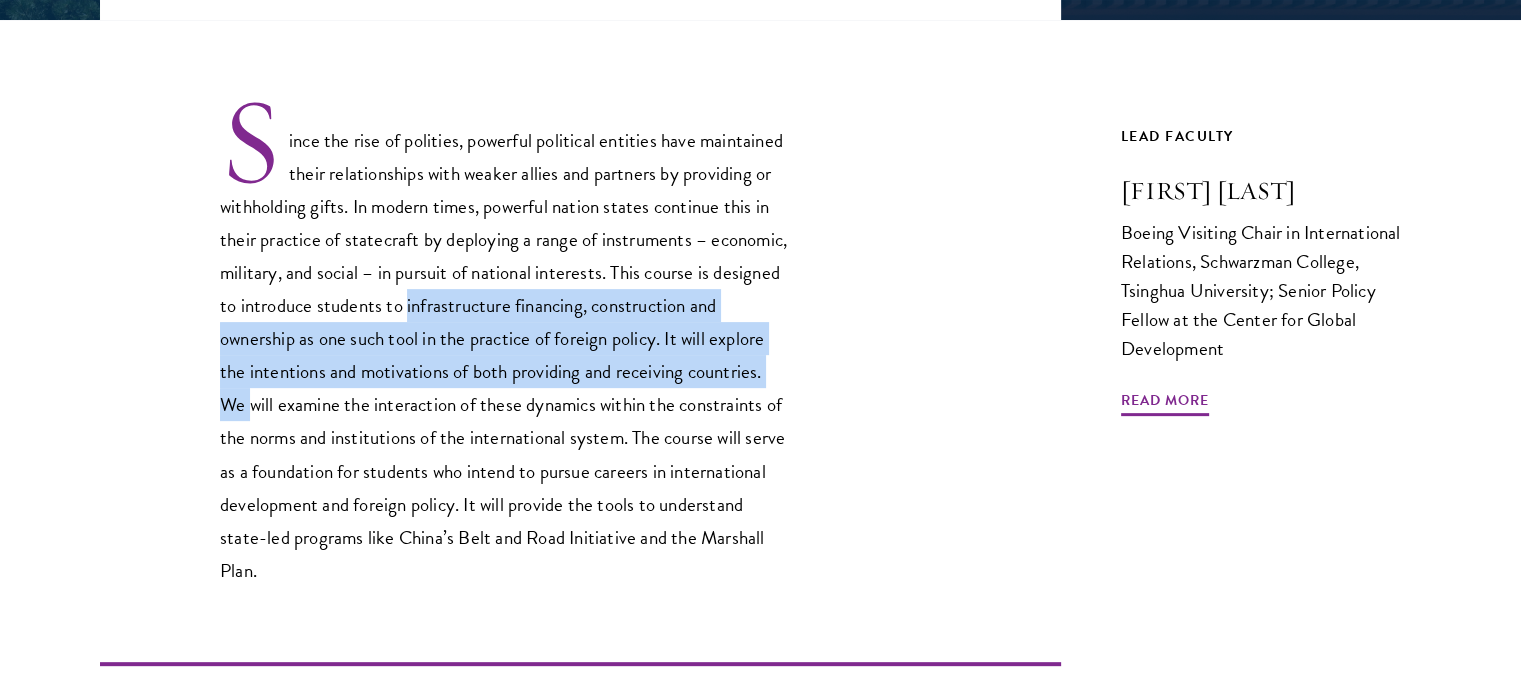 drag, startPoint x: 492, startPoint y: 309, endPoint x: 320, endPoint y: 402, distance: 195.53261 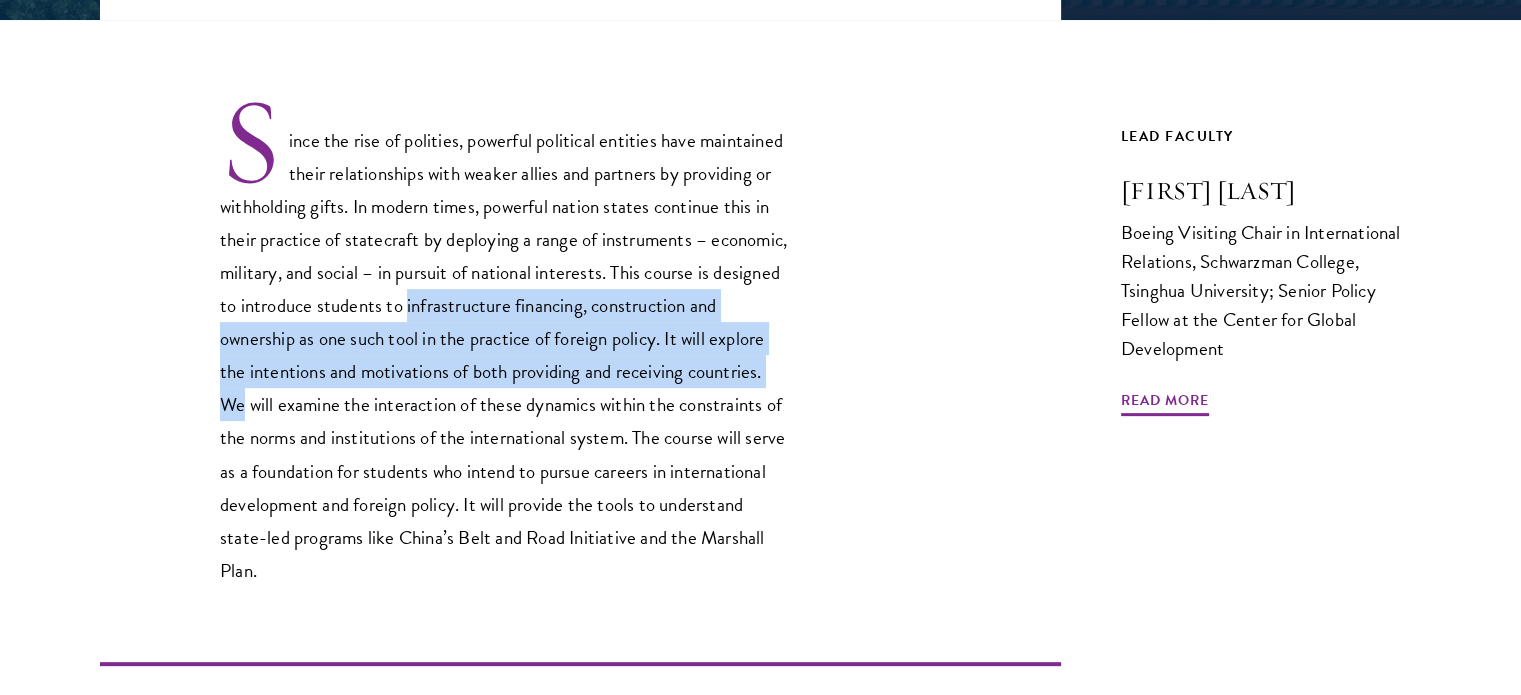 click on "Since the rise of polities, powerful political entities have maintained their relationships with weaker allies and partners by providing or withholding gifts. In modern times, powerful nation states continue this in their practice of statecraft by deploying a range of instruments – economic, military, and social – in pursuit of national interests. This course is designed to introduce students to infrastructure financing, construction and ownership as one such tool in the practice of foreign policy. It will explore the intentions and motivations of both providing and receiving countries. We will examine the interaction of these dynamics within the constraints of the norms and institutions of the international system. The course will serve as a foundation for students who intend to pursue careers in international development and foreign policy. It will provide the tools to understand state-led programs like China’s Belt and Road Initiative and the Marshall Plan." at bounding box center (505, 341) 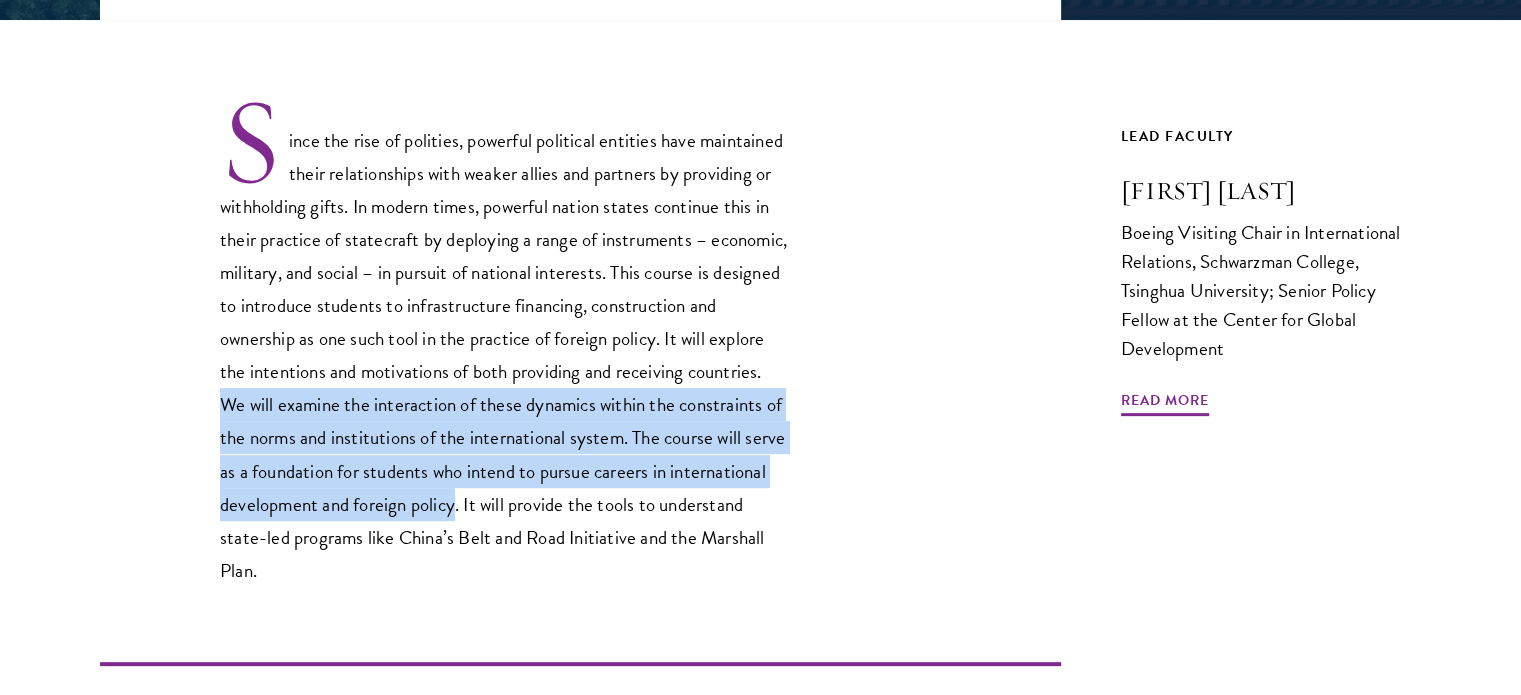 drag, startPoint x: 304, startPoint y: 405, endPoint x: 572, endPoint y: 502, distance: 285.01404 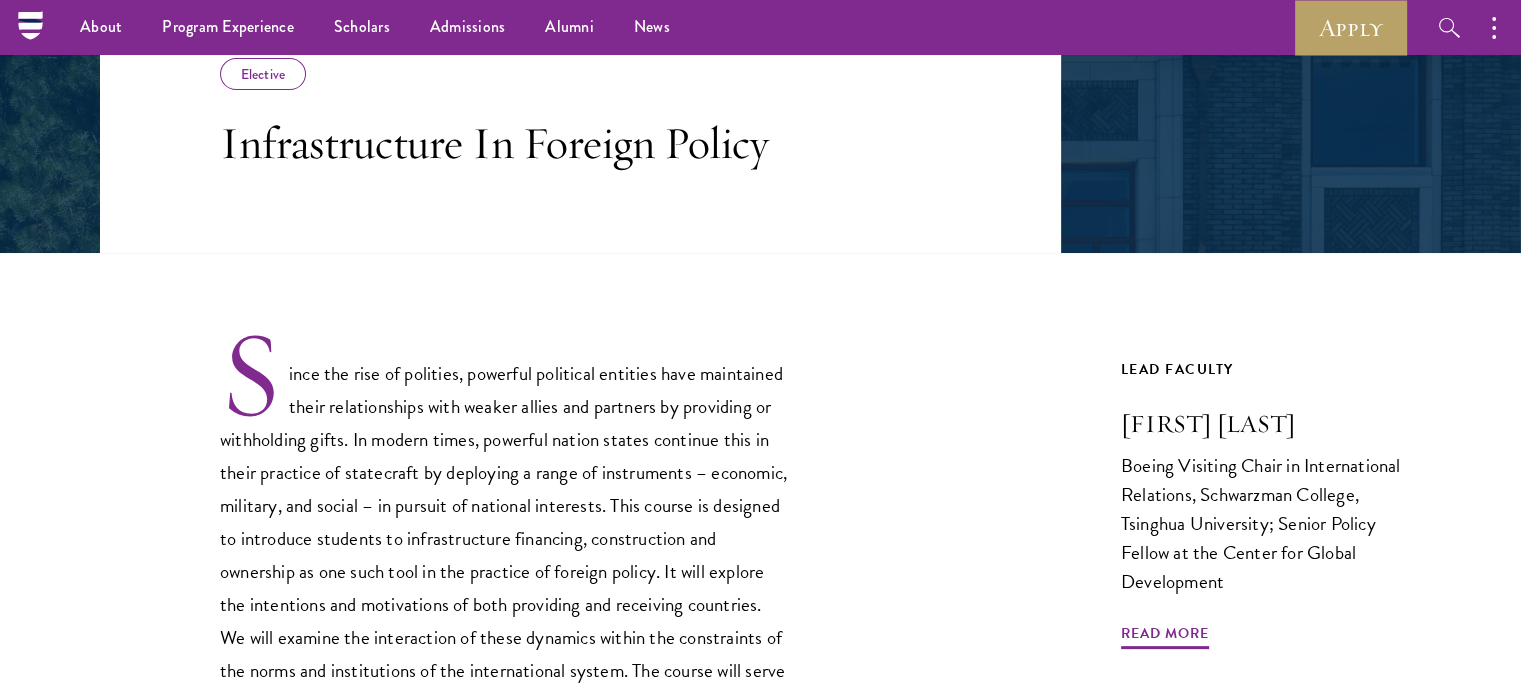 scroll, scrollTop: 200, scrollLeft: 0, axis: vertical 